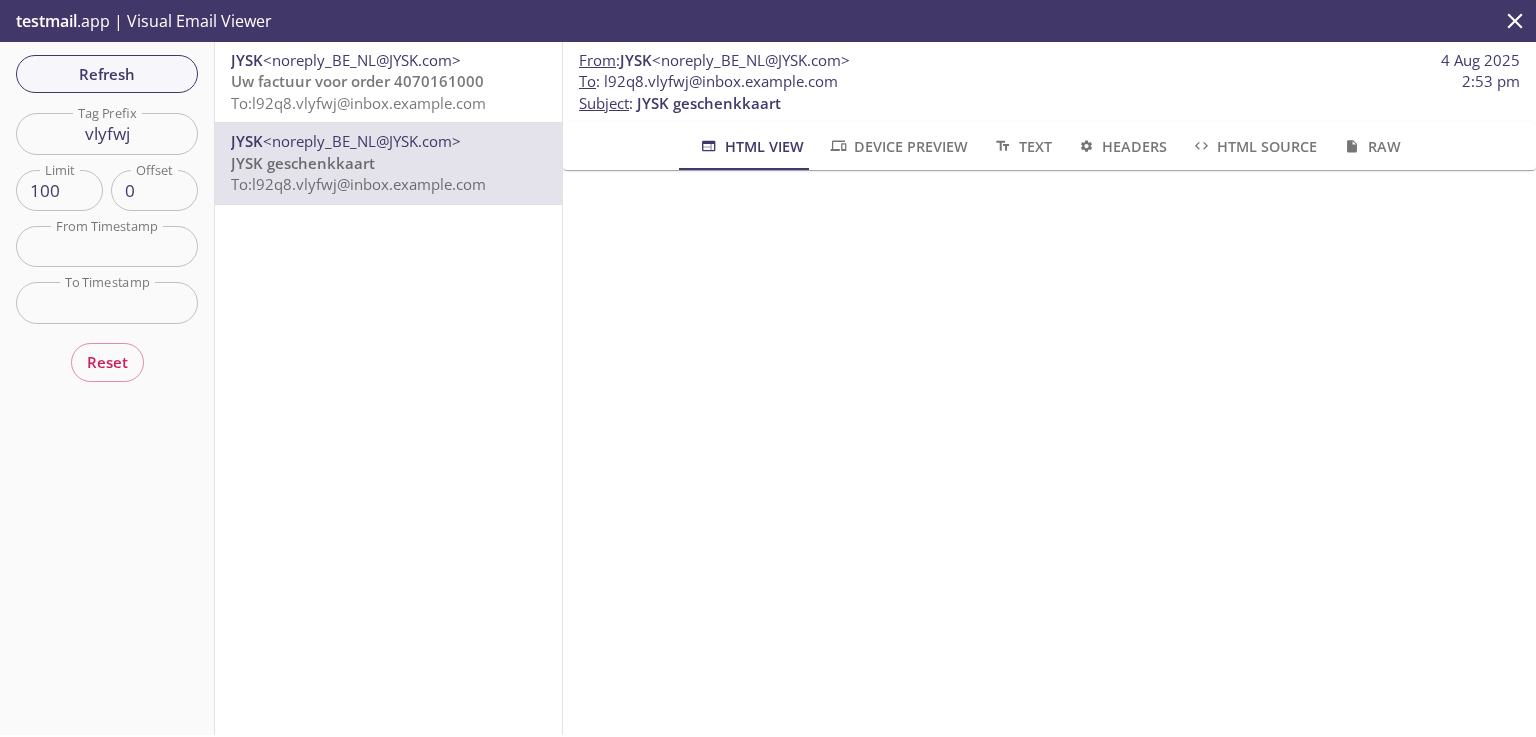 scroll, scrollTop: 0, scrollLeft: 0, axis: both 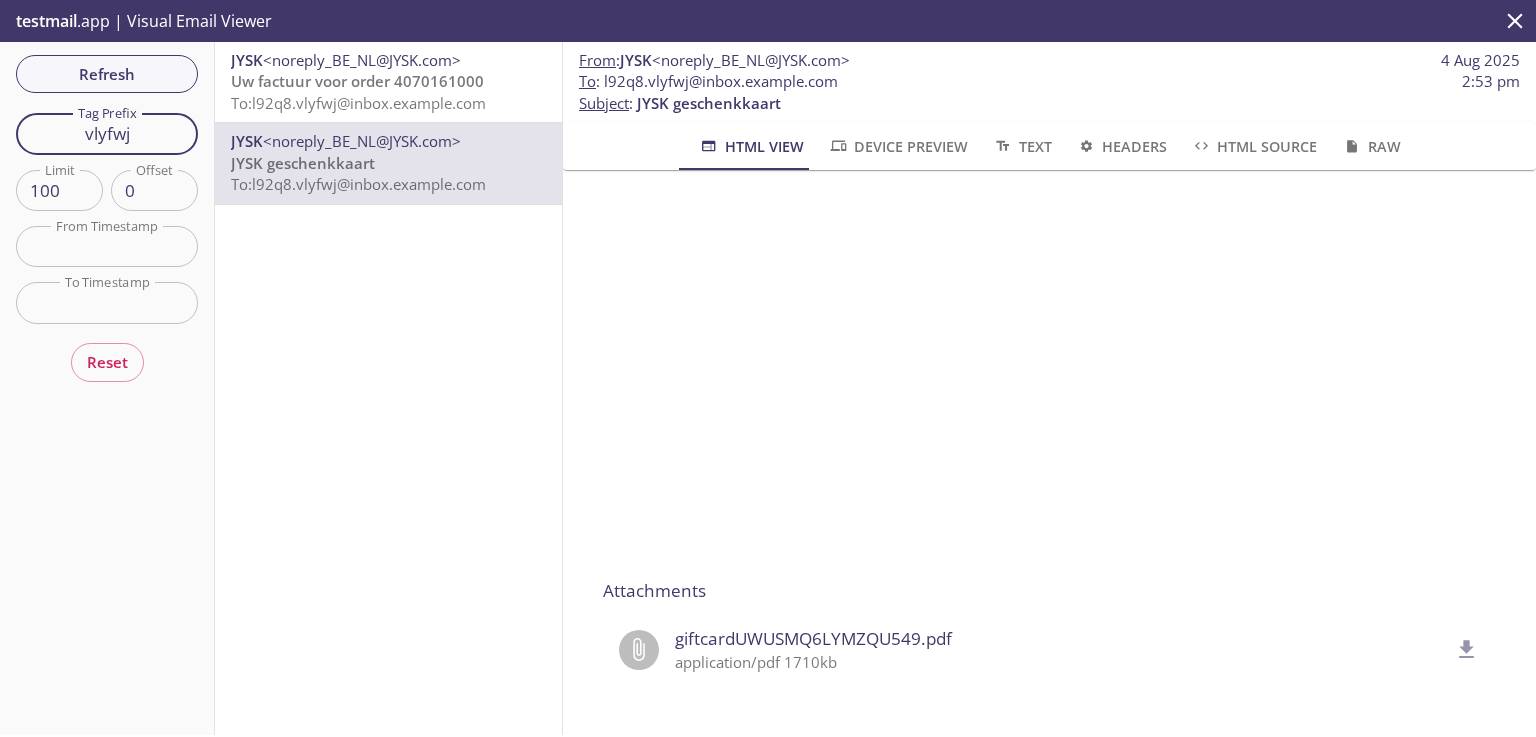 drag, startPoint x: 151, startPoint y: 129, endPoint x: 0, endPoint y: 116, distance: 151.55856 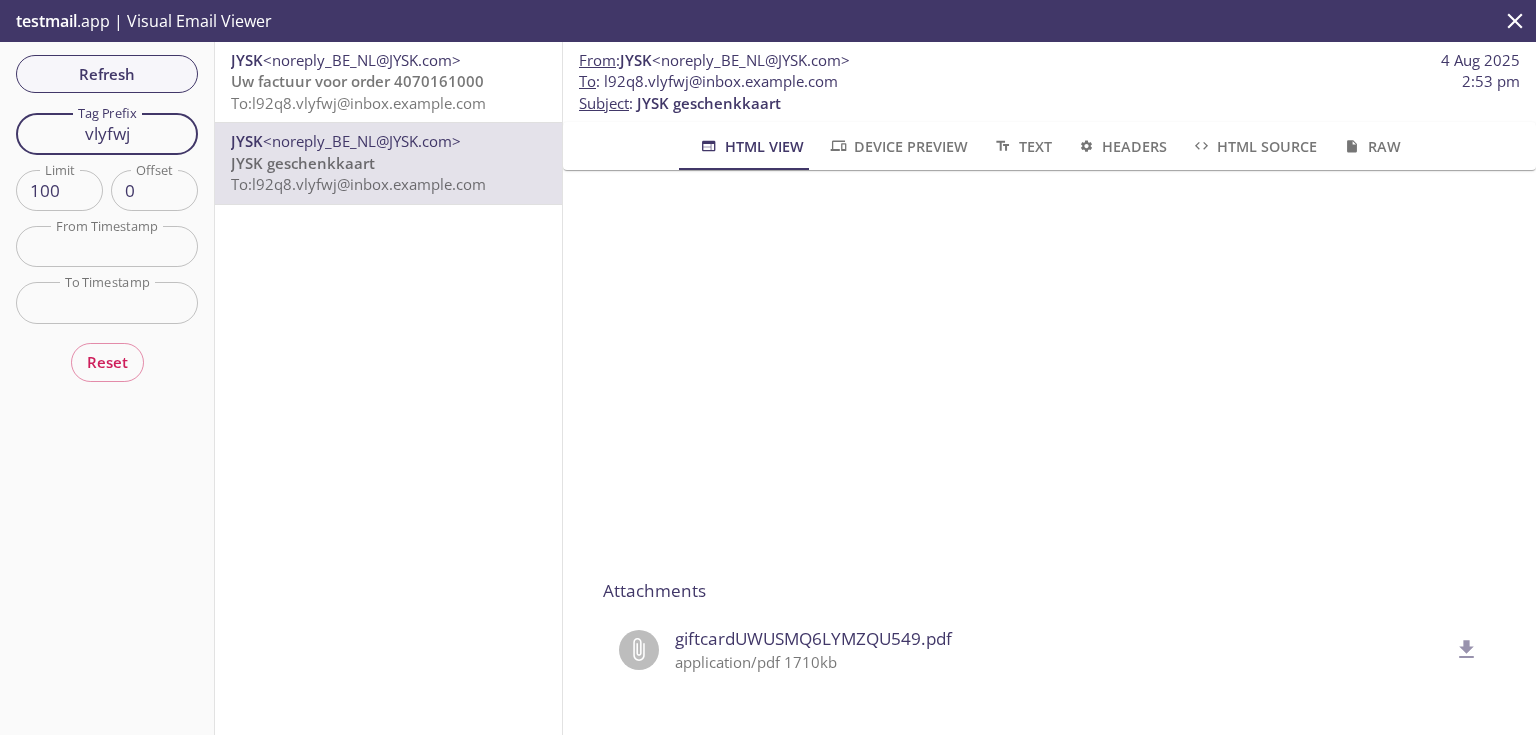 click on "Refresh Filters Tag Prefix vlyfwj Tag Prefix Limit 100 Limit Offset 0 Offset From Timestamp From Timestamp To Timestamp To Timestamp Reset" at bounding box center [107, 388] 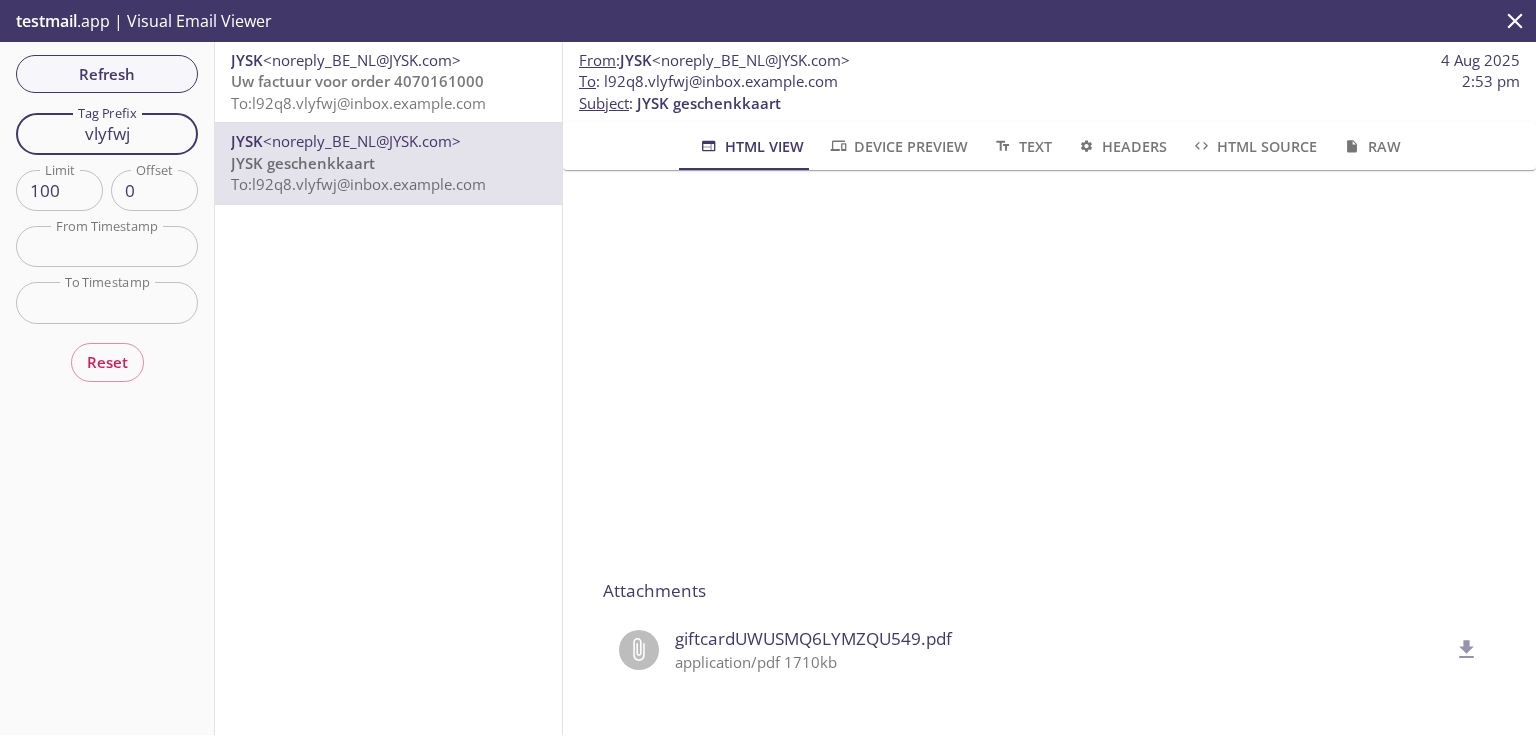 paste on "a6j7tx" 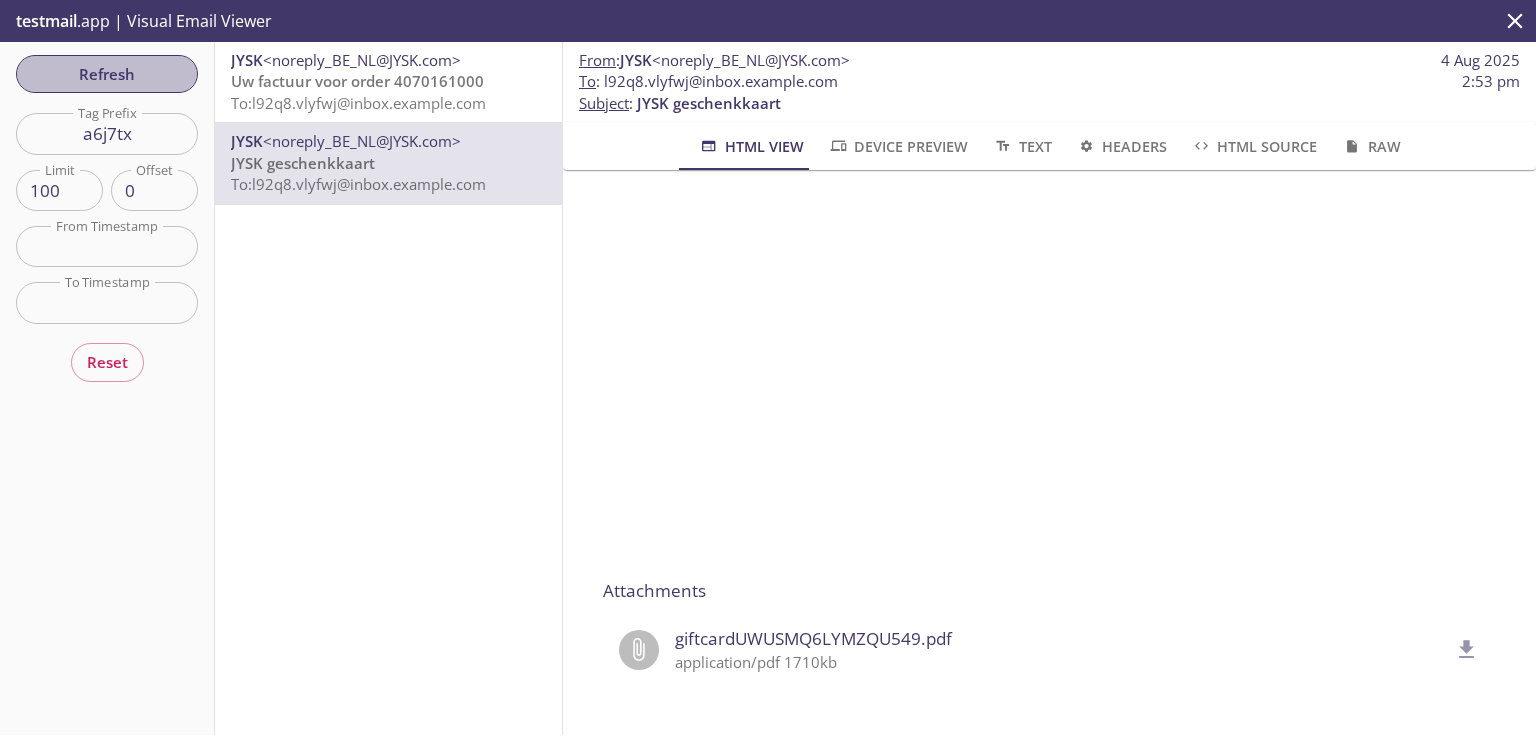 click on "Refresh" at bounding box center [107, 74] 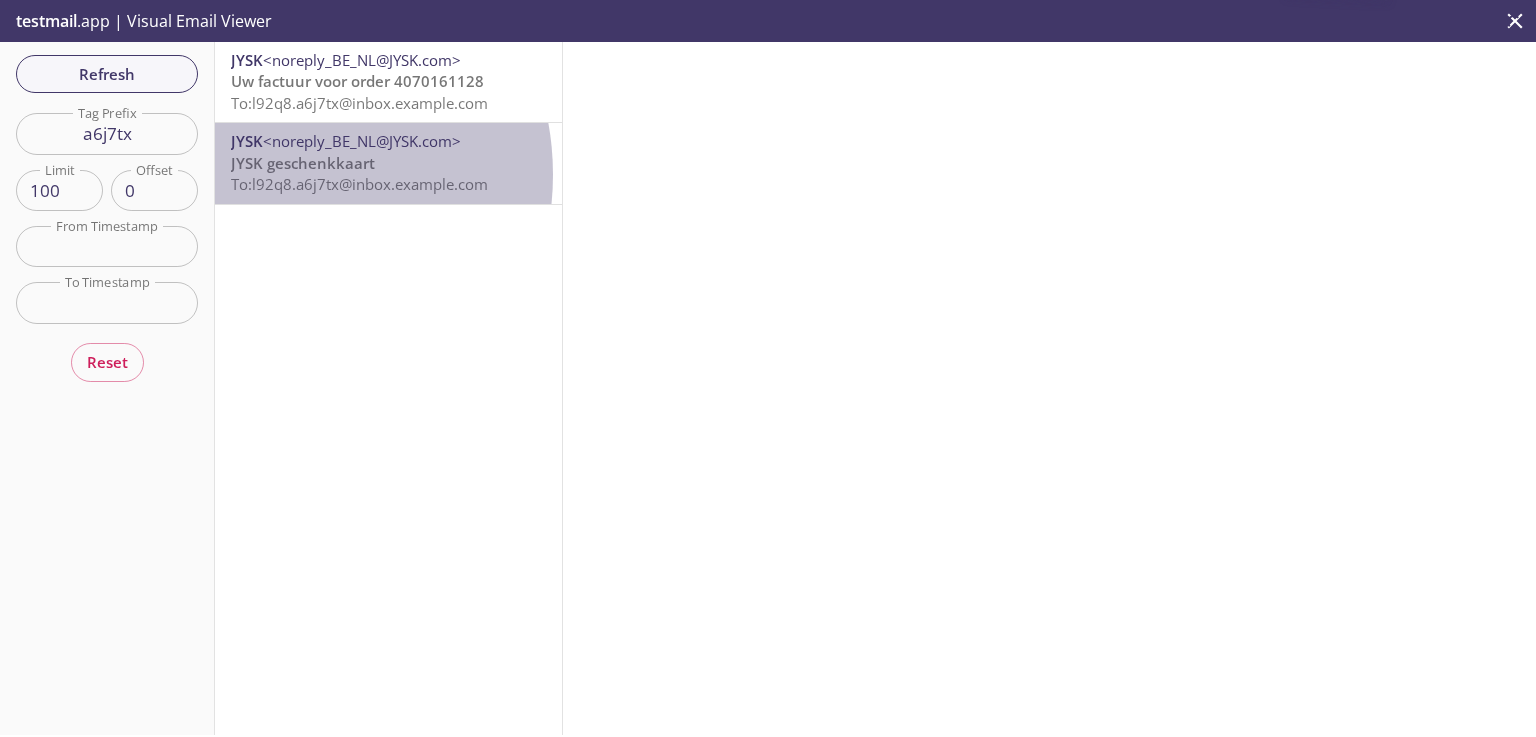 click on "To:  l92q8.a6j7tx@inbox.example.com" at bounding box center [359, 184] 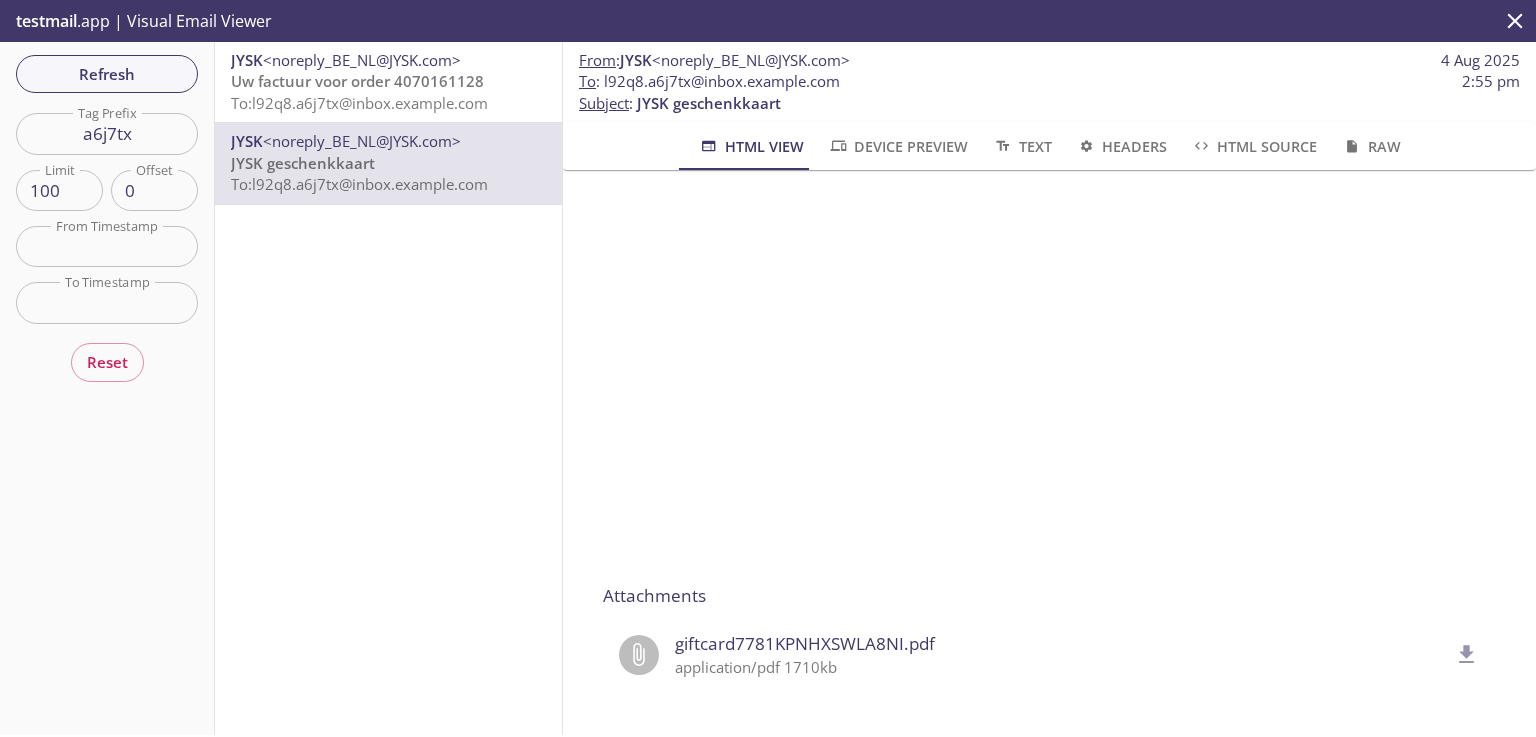 scroll, scrollTop: 304, scrollLeft: 0, axis: vertical 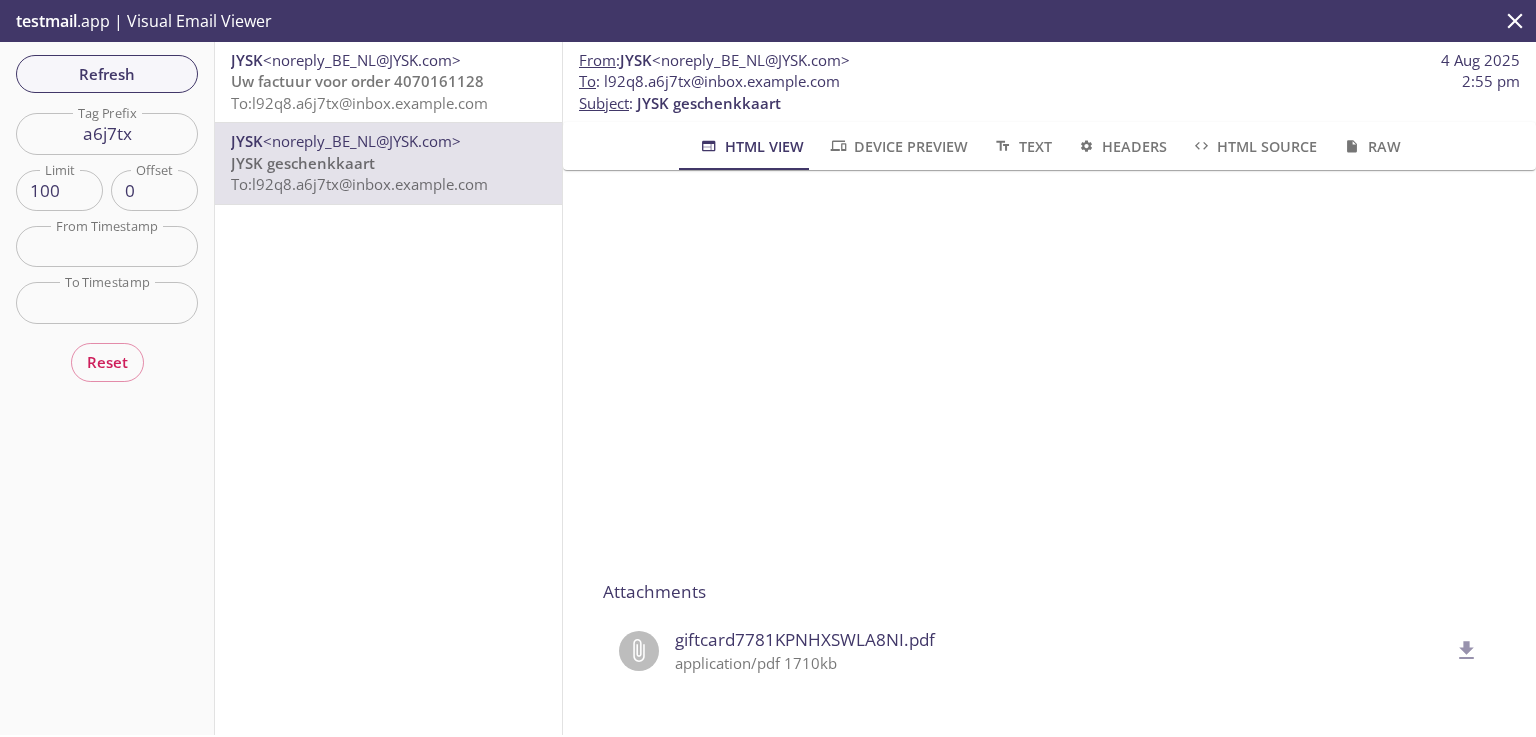 click 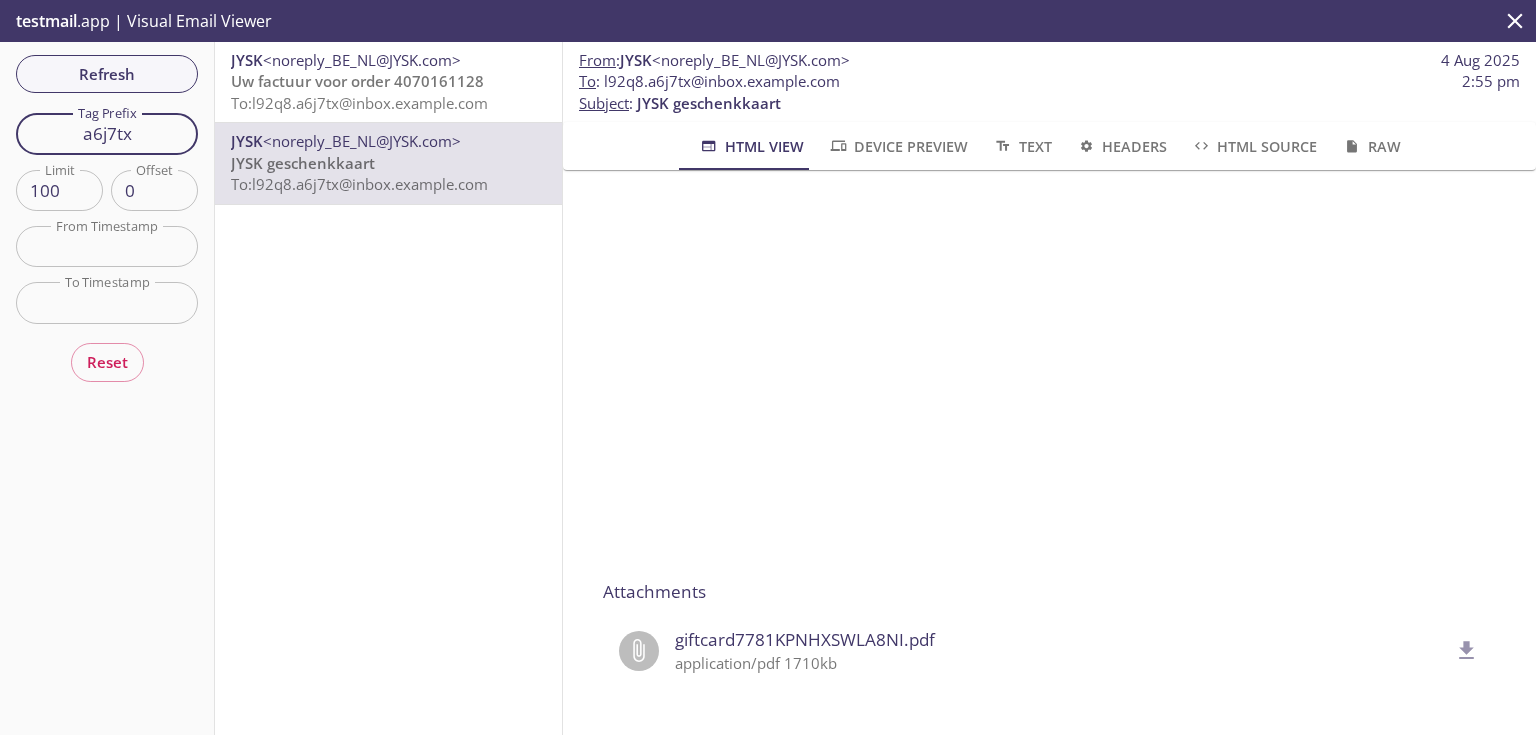 drag, startPoint x: 157, startPoint y: 127, endPoint x: 0, endPoint y: 124, distance: 157.02866 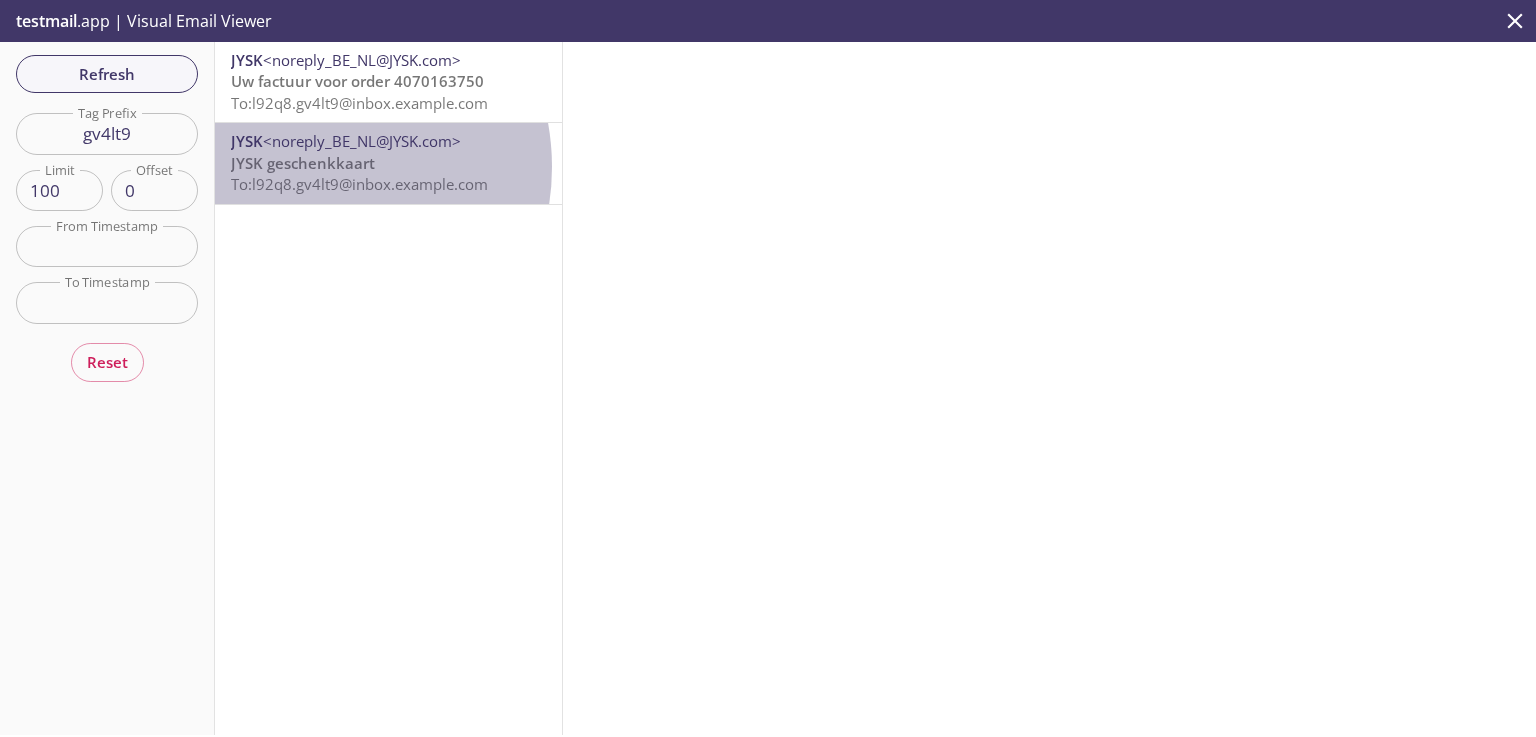 click on "JYSK geschenkkaart" at bounding box center [303, 163] 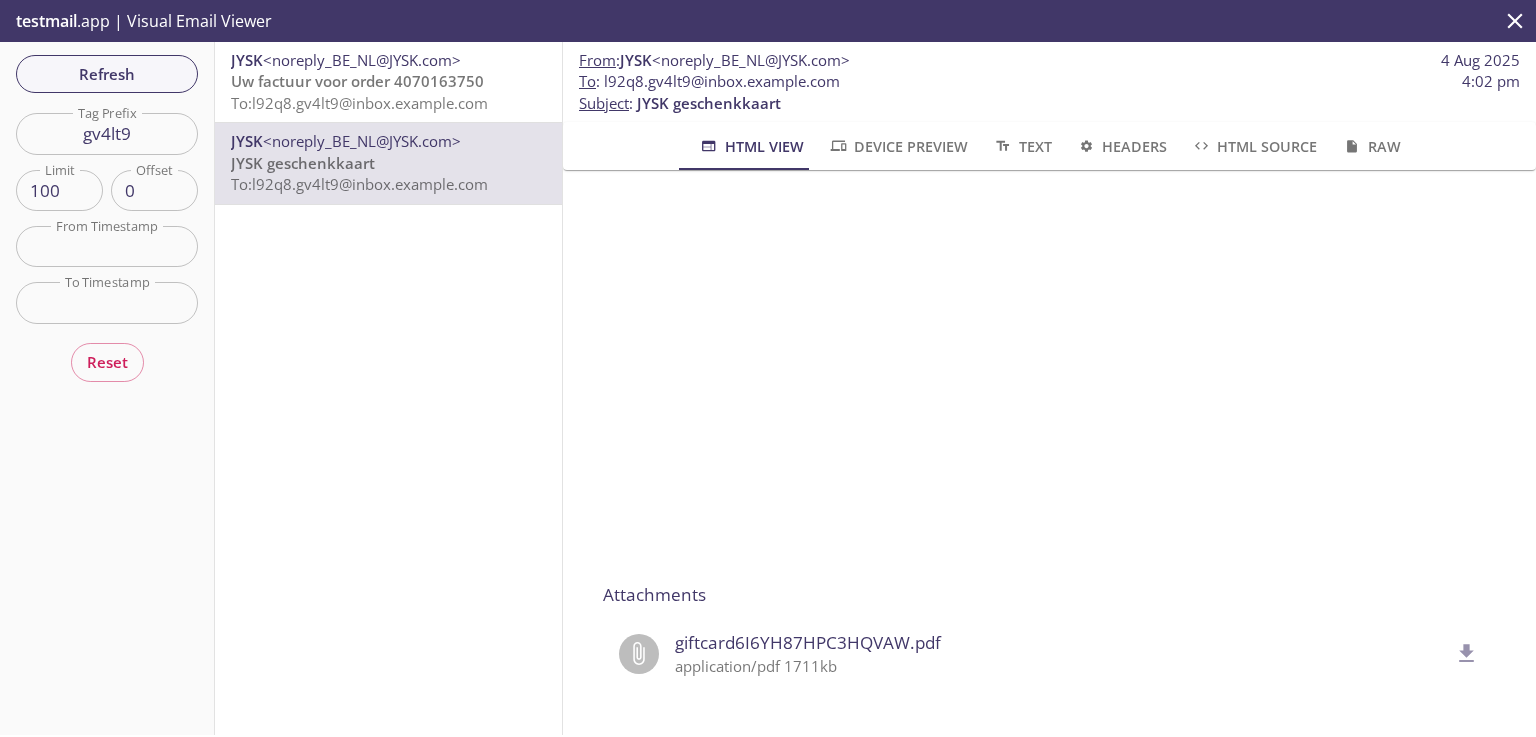 scroll, scrollTop: 320, scrollLeft: 0, axis: vertical 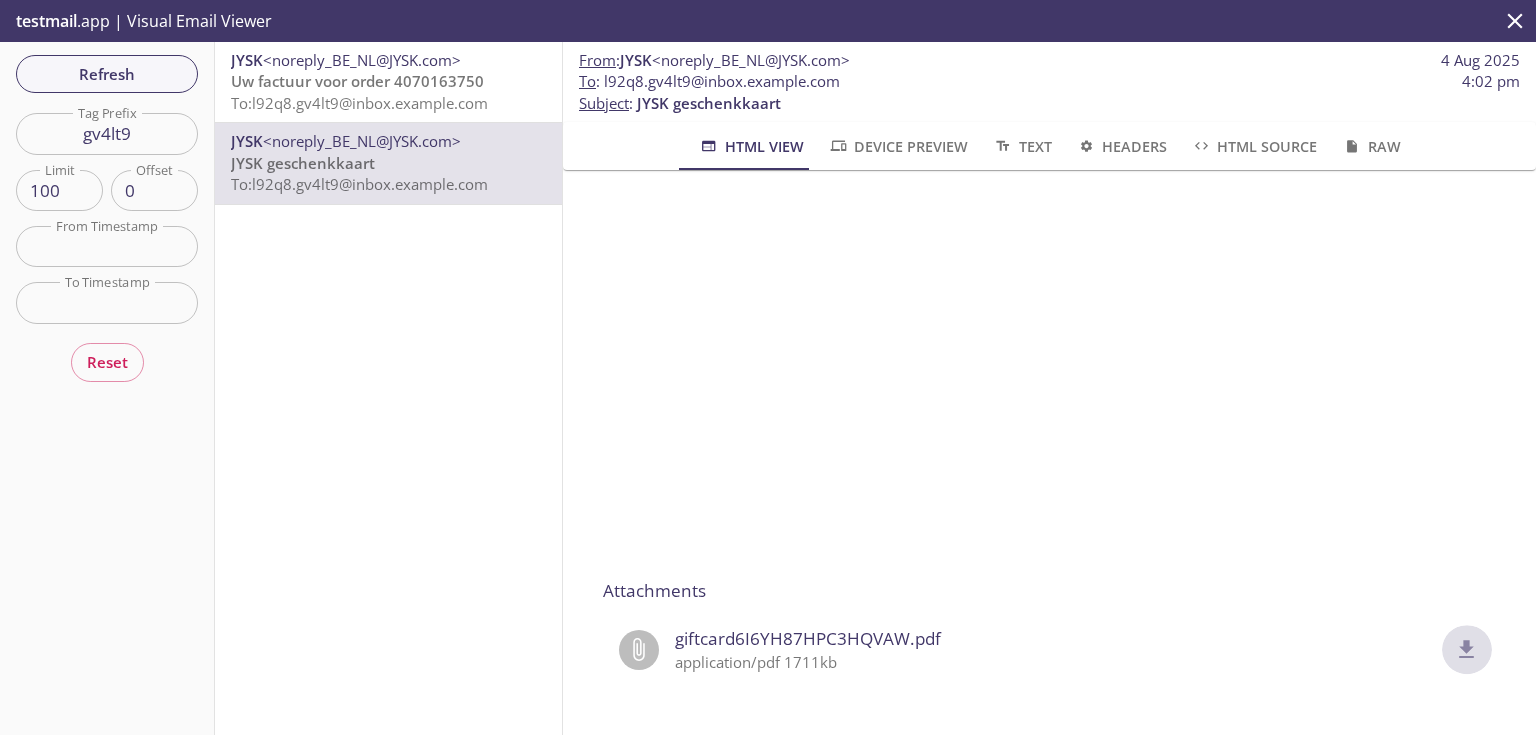 click 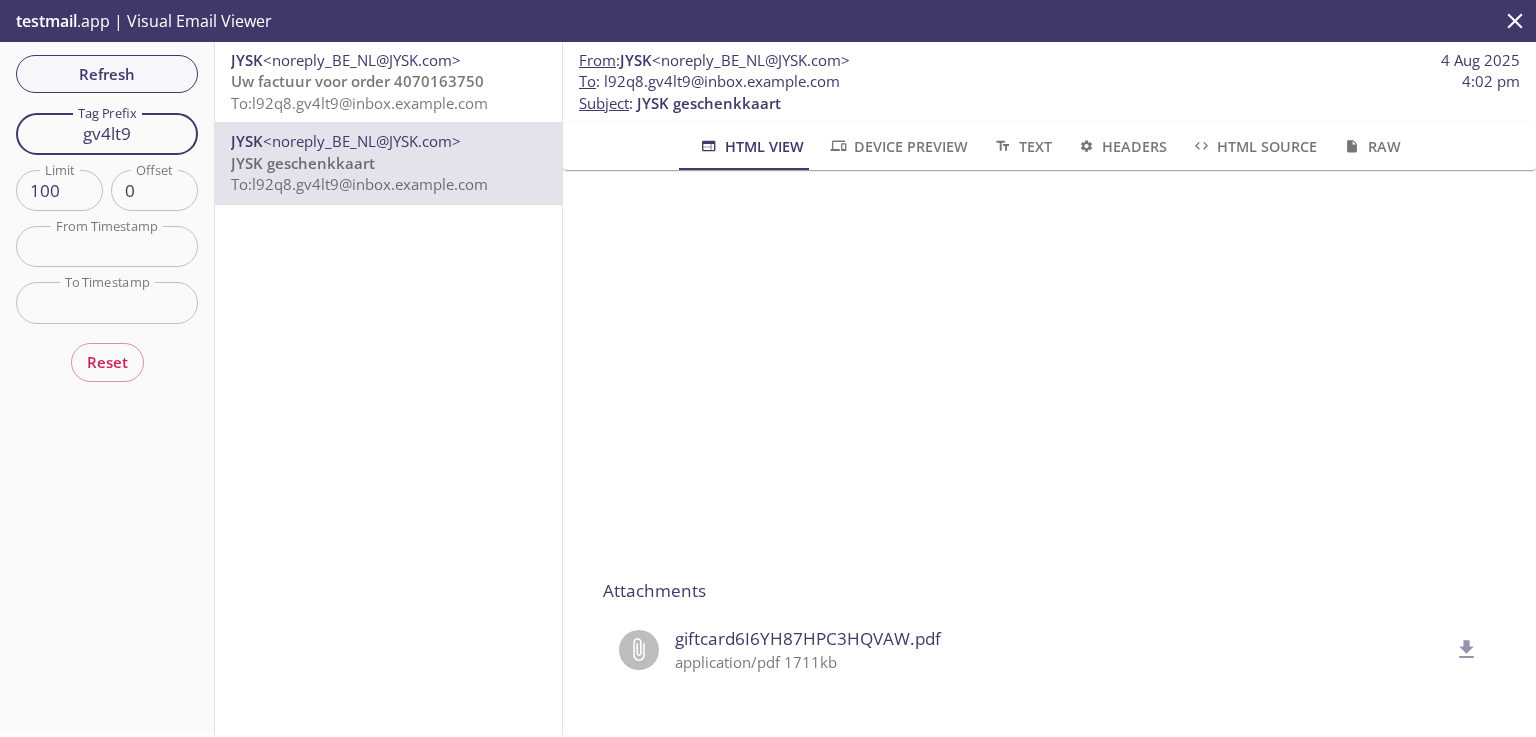 drag, startPoint x: 141, startPoint y: 134, endPoint x: 28, endPoint y: 129, distance: 113.110565 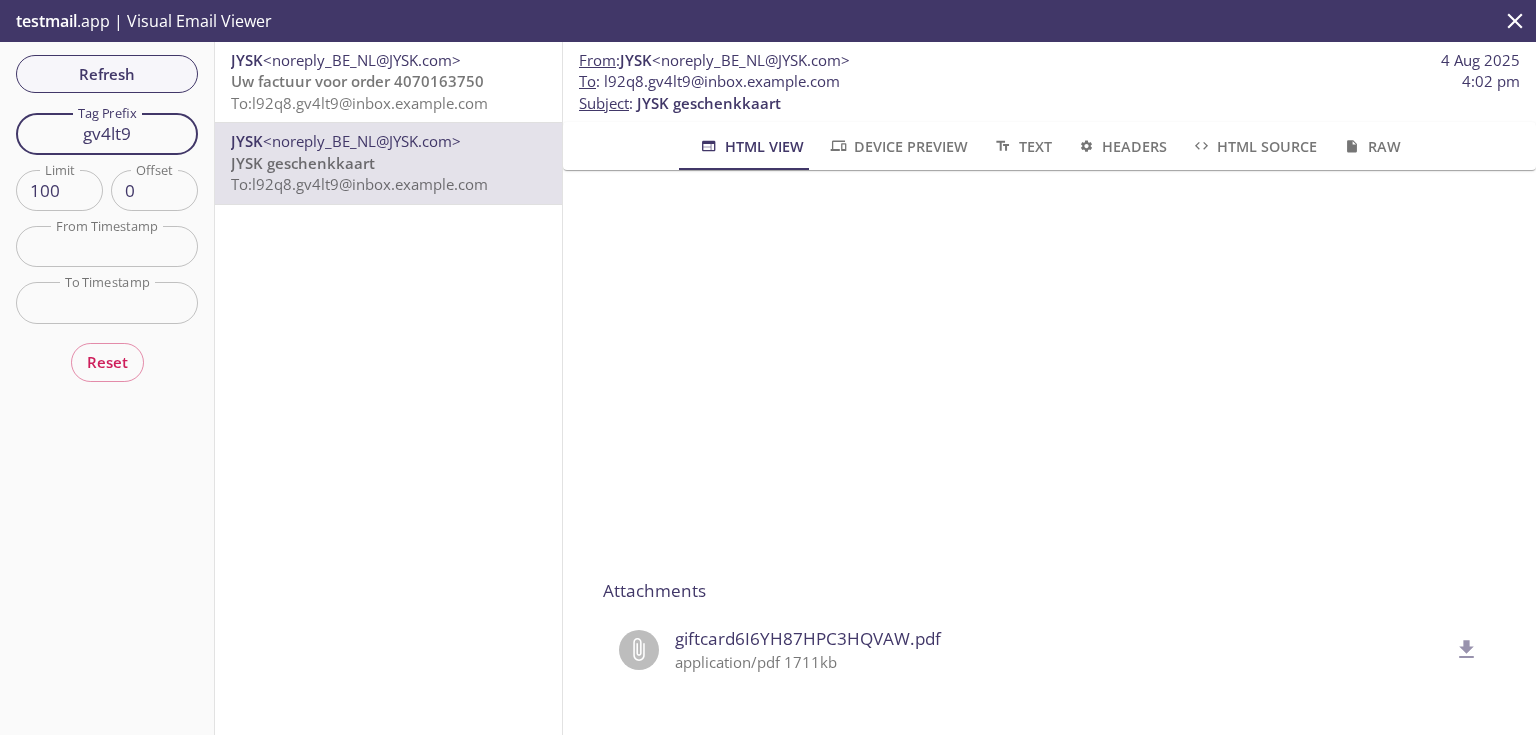click on "gv4lt9" at bounding box center [107, 133] 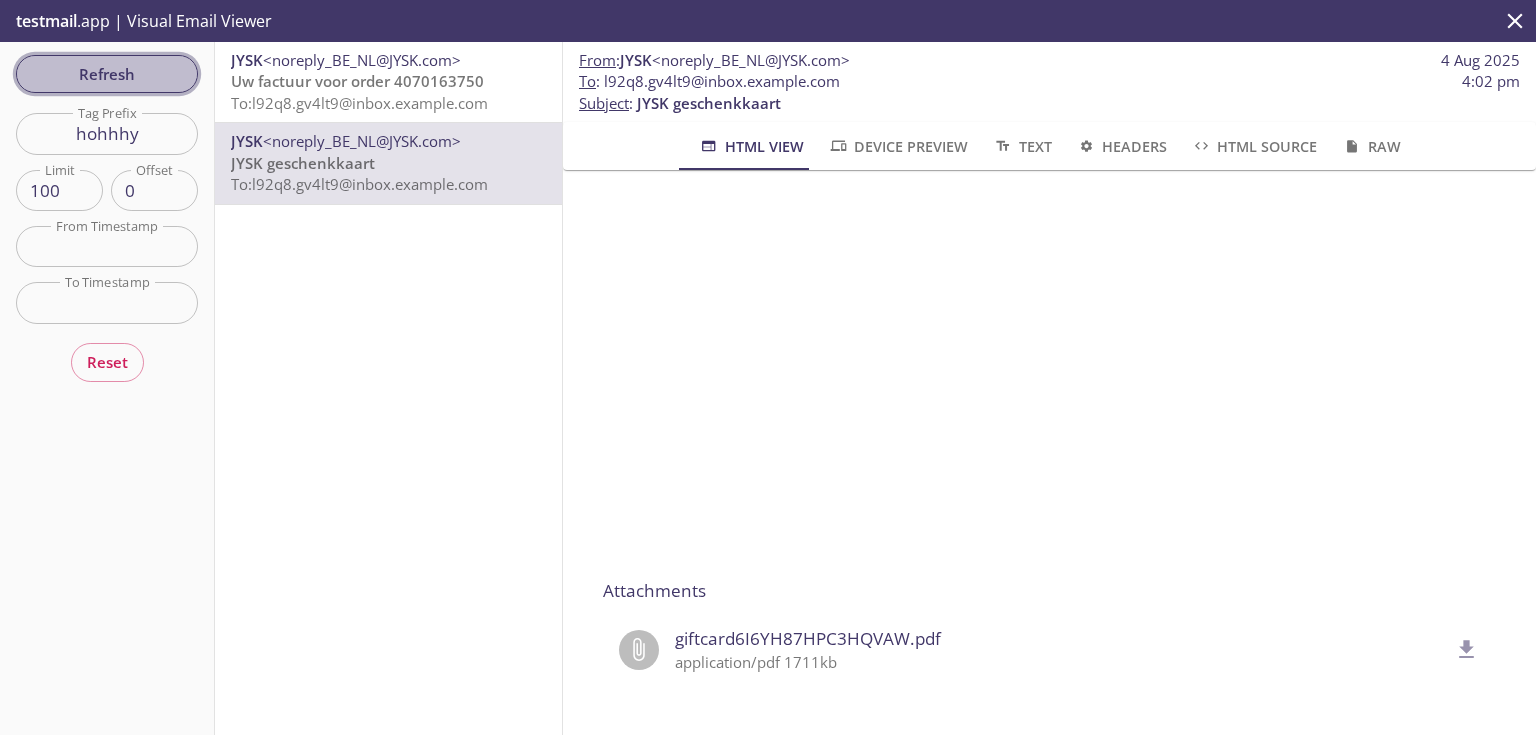click on "Refresh" at bounding box center (107, 74) 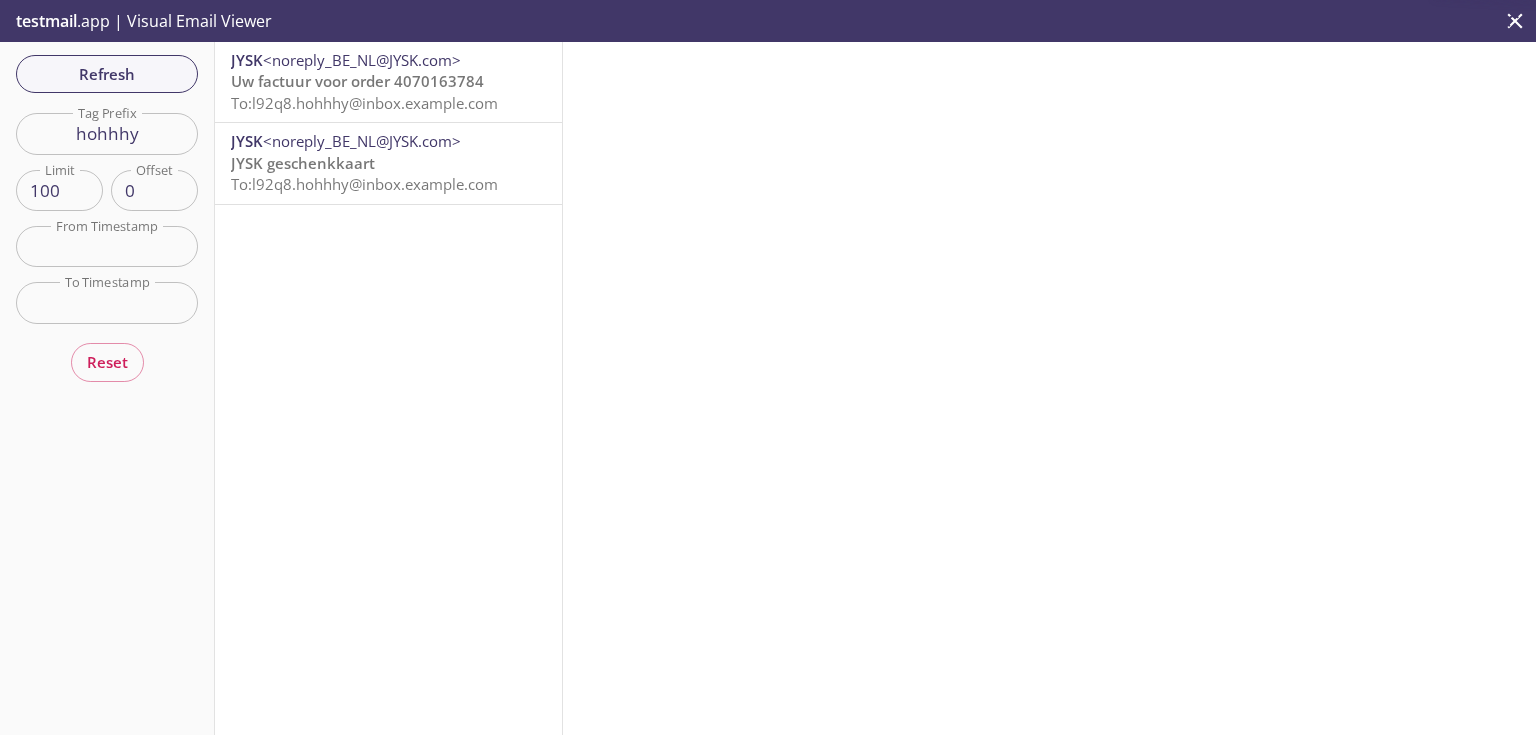 click on "JYSK geschenkkaart" at bounding box center (303, 163) 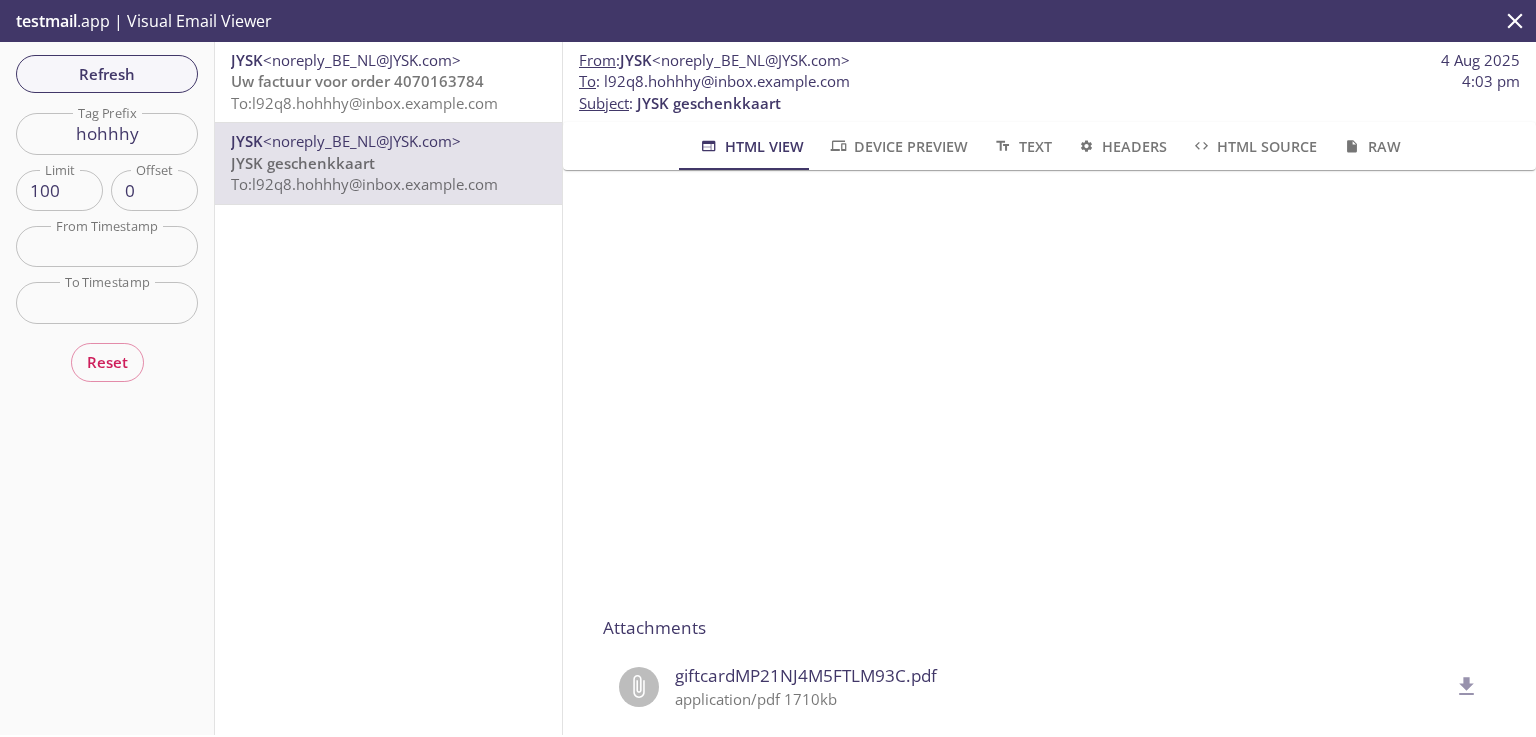 scroll, scrollTop: 320, scrollLeft: 0, axis: vertical 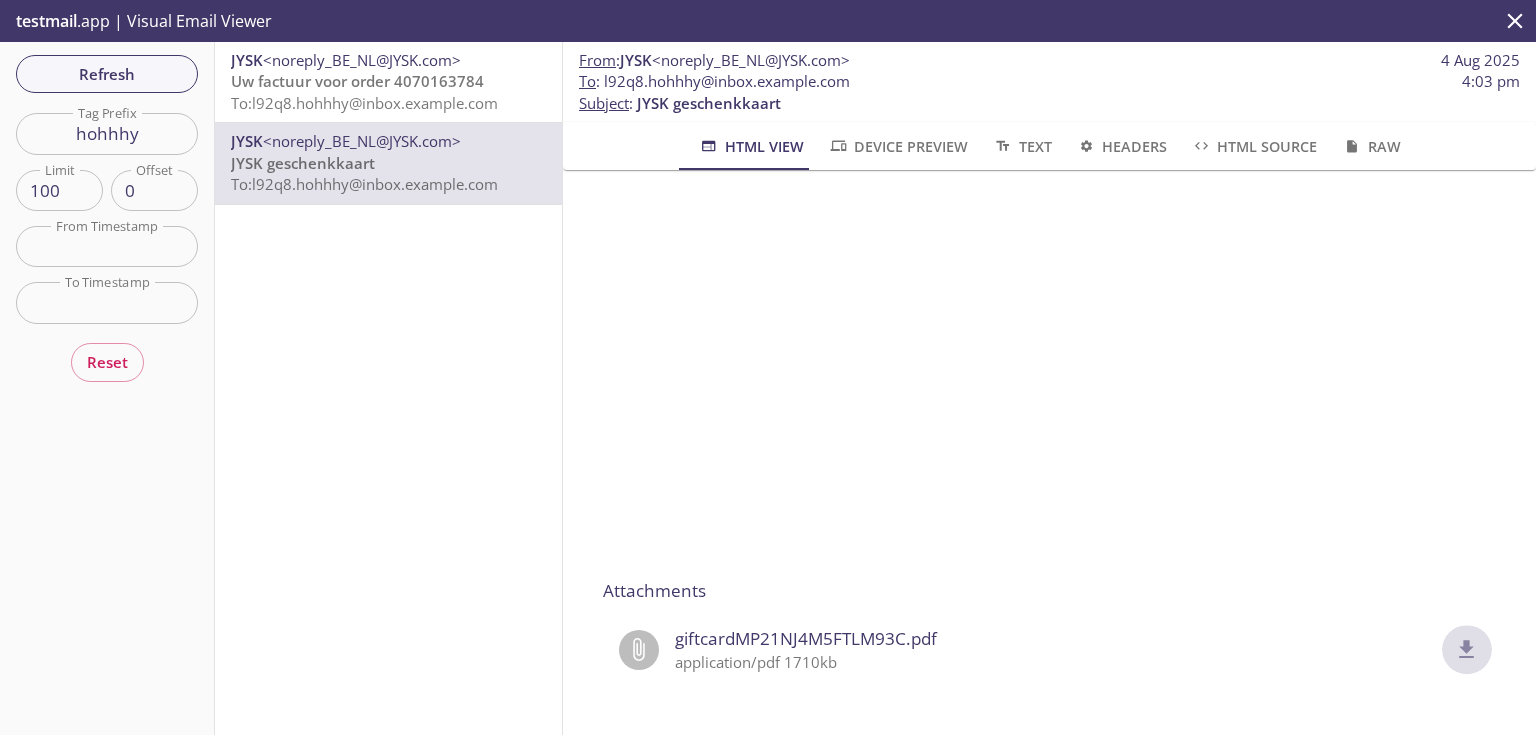 click 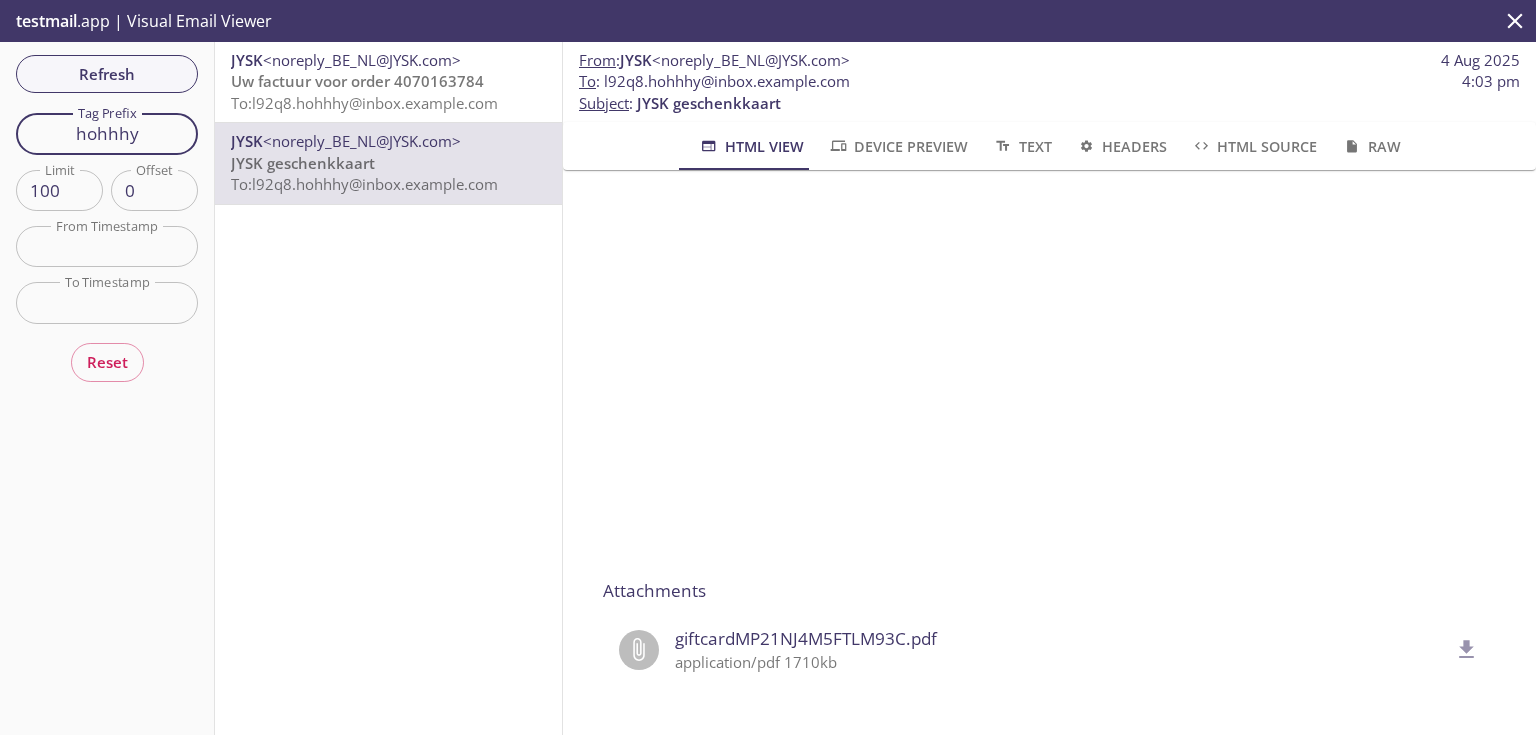 drag, startPoint x: 144, startPoint y: 147, endPoint x: 0, endPoint y: 131, distance: 144.88617 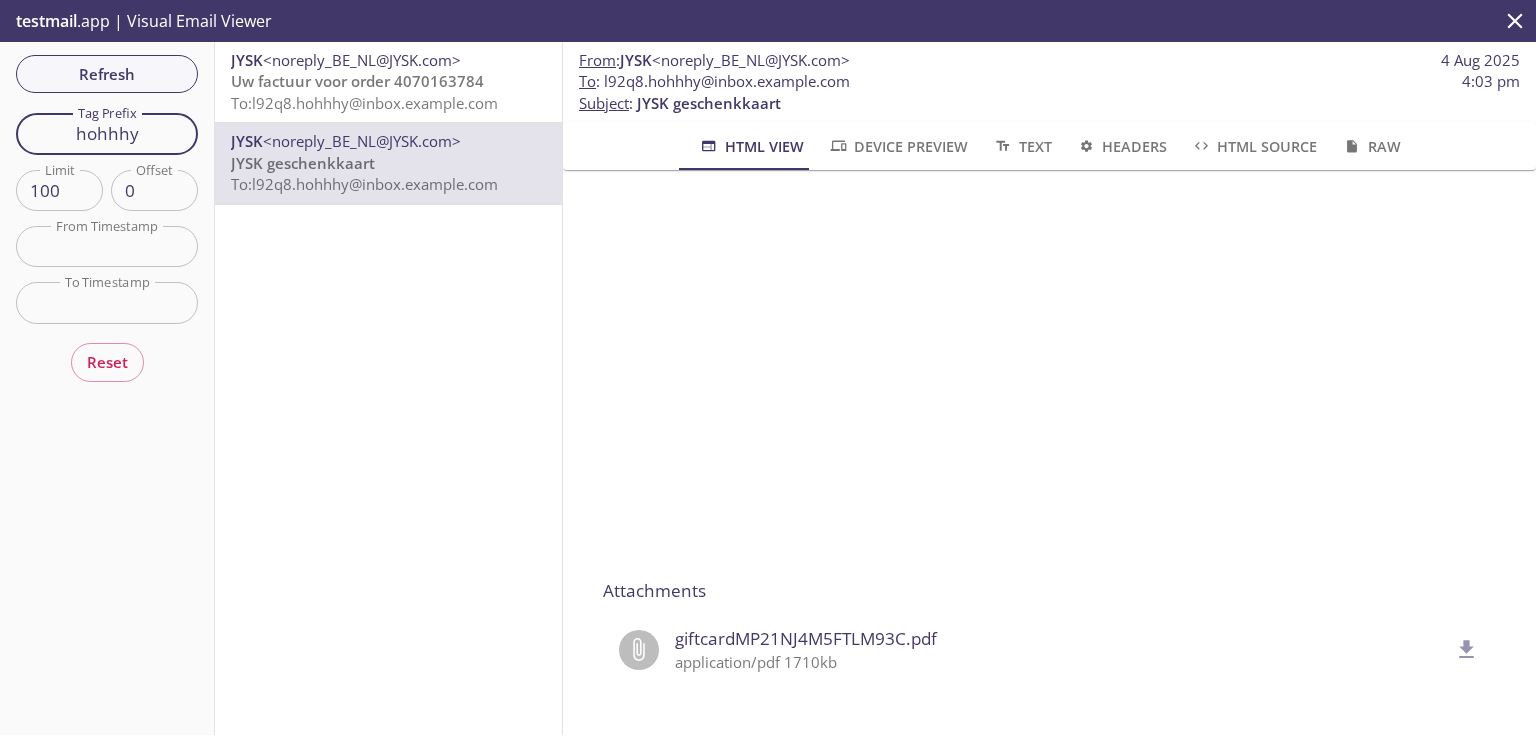 click on "Refresh Filters Tag Prefix hohhhy Tag Prefix Limit 100 Limit Offset 0 Offset From Timestamp From Timestamp To Timestamp To Timestamp Reset" at bounding box center [107, 388] 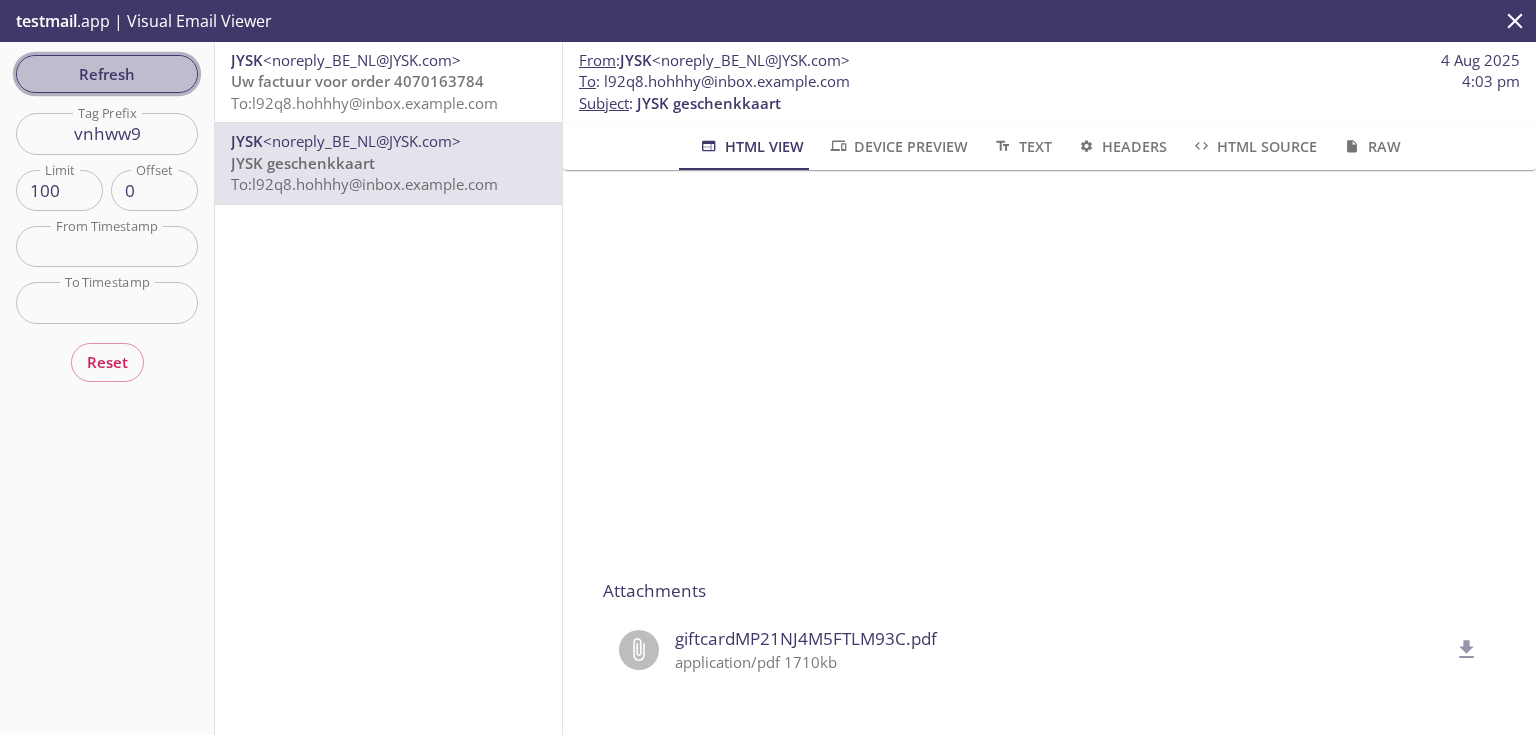 click on "Refresh" at bounding box center (107, 74) 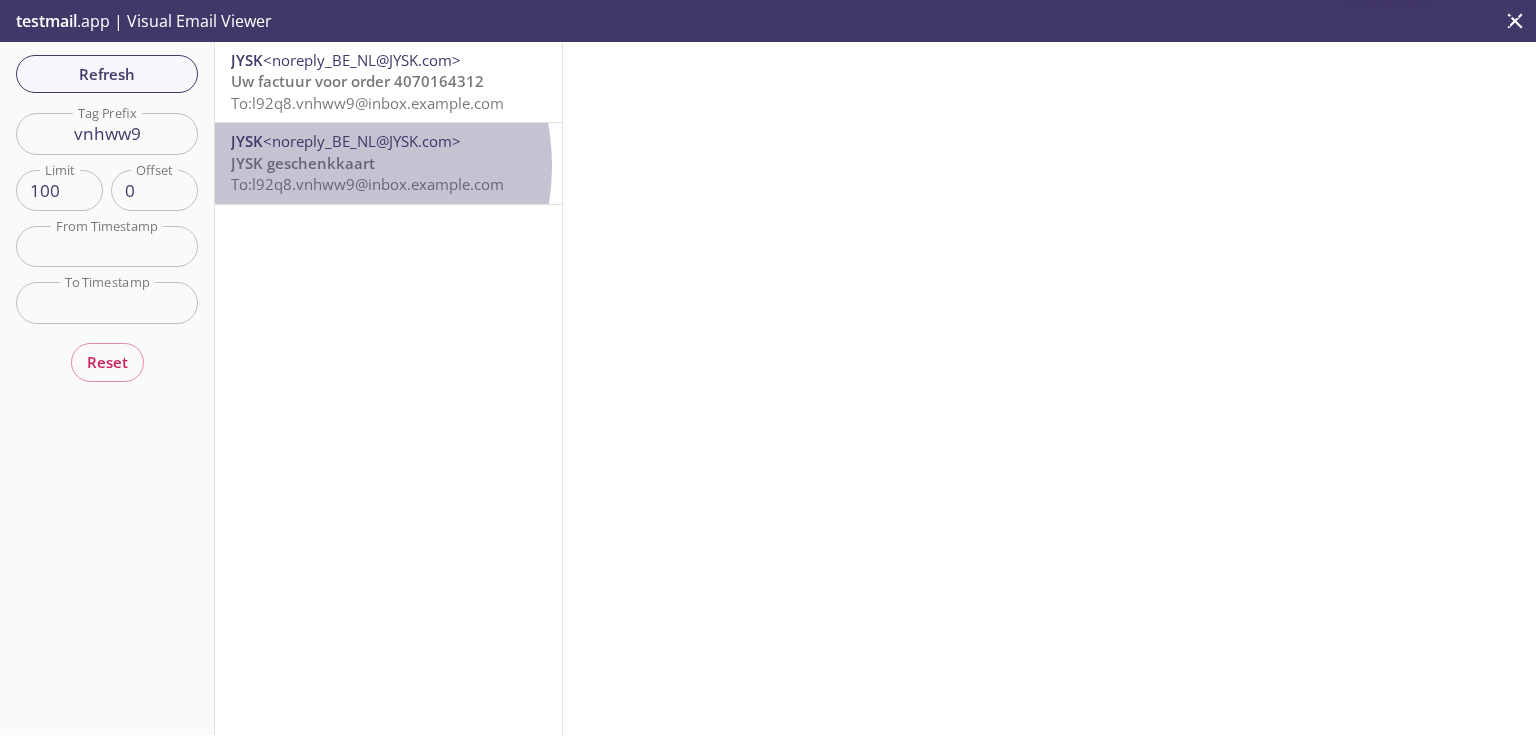 click on "JYSK geschenkkaart" at bounding box center [303, 163] 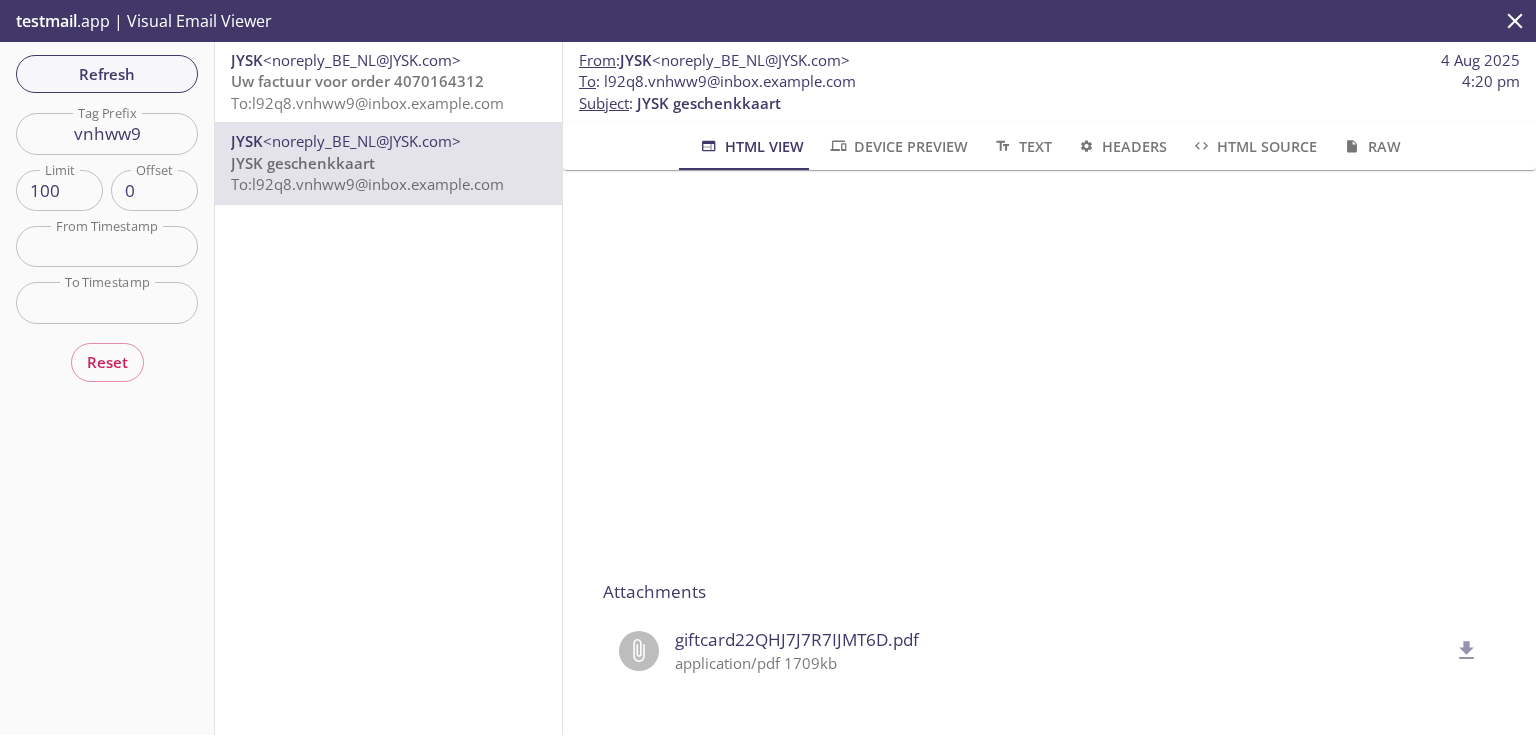 scroll, scrollTop: 320, scrollLeft: 0, axis: vertical 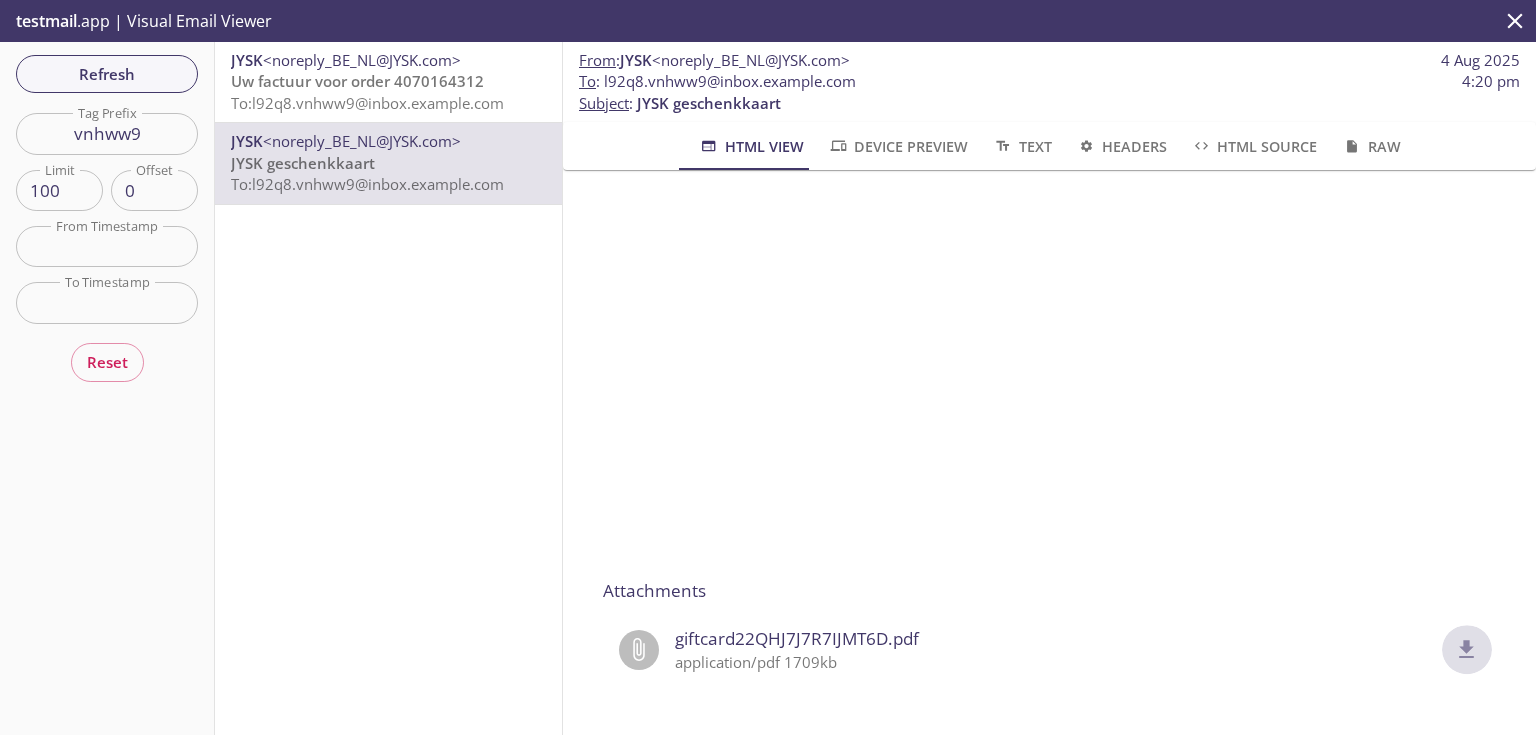 click 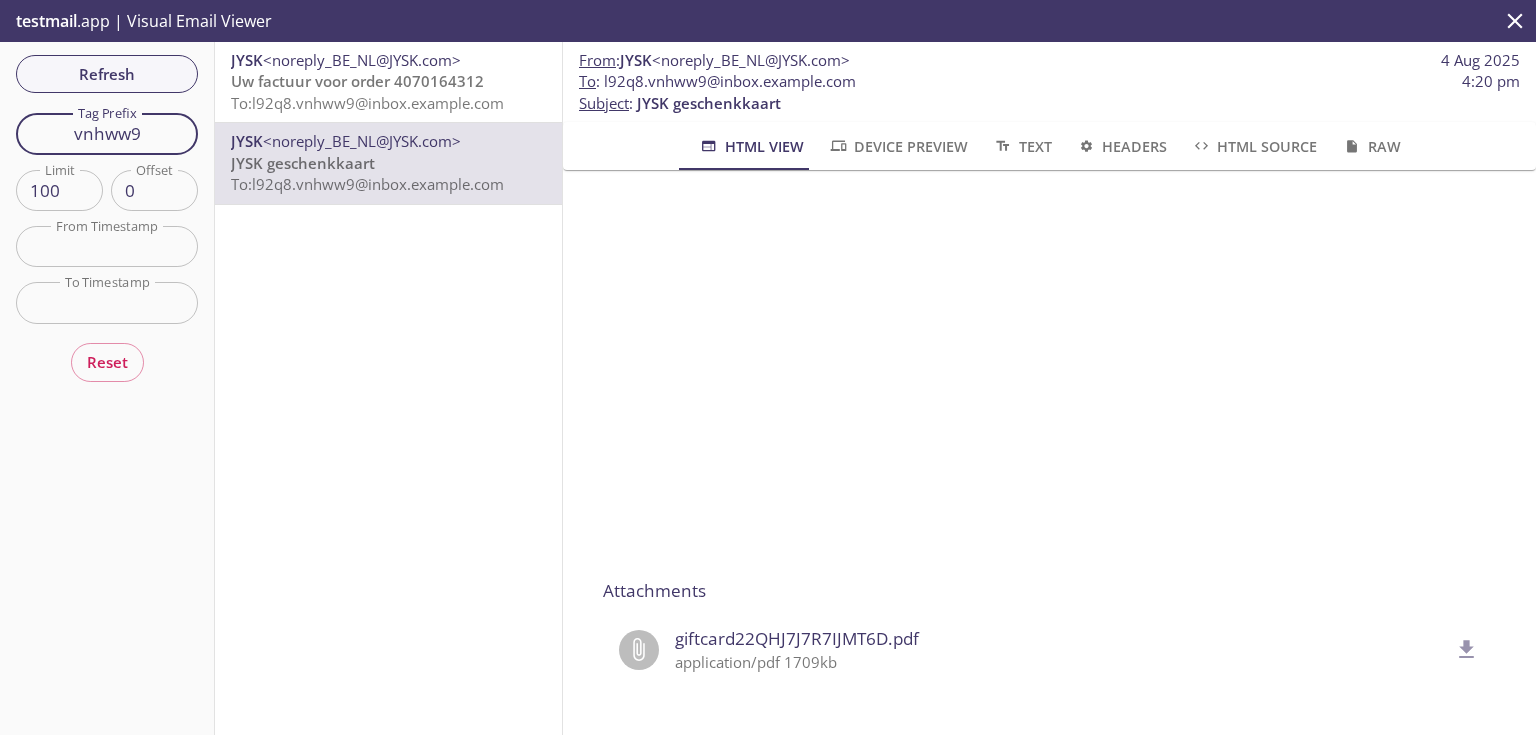 drag, startPoint x: 156, startPoint y: 140, endPoint x: 0, endPoint y: 137, distance: 156.02884 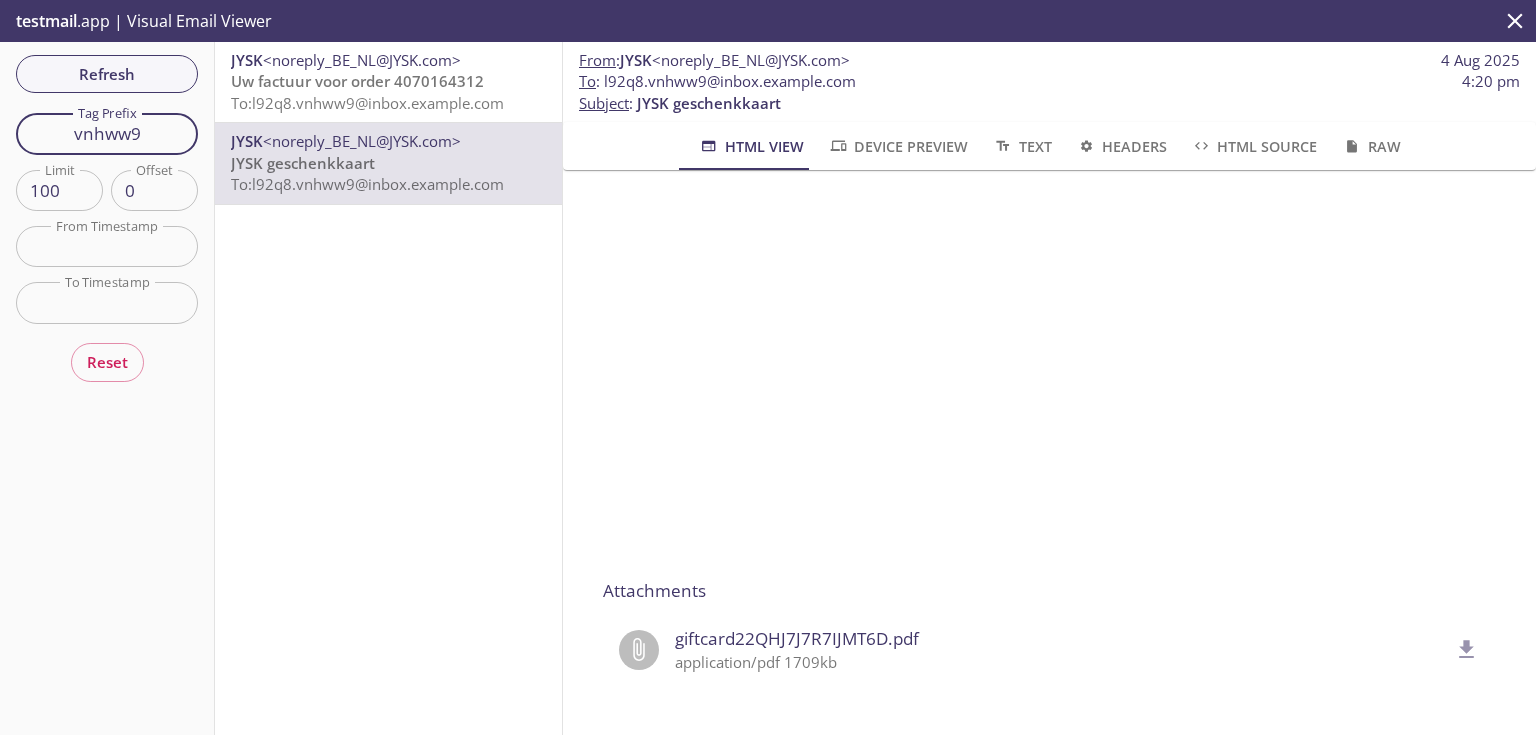 click on "Refresh Filters Tag Prefix vnhww9 Tag Prefix Limit 100 Limit Offset 0 Offset From Timestamp From Timestamp To Timestamp To Timestamp Reset" at bounding box center [107, 388] 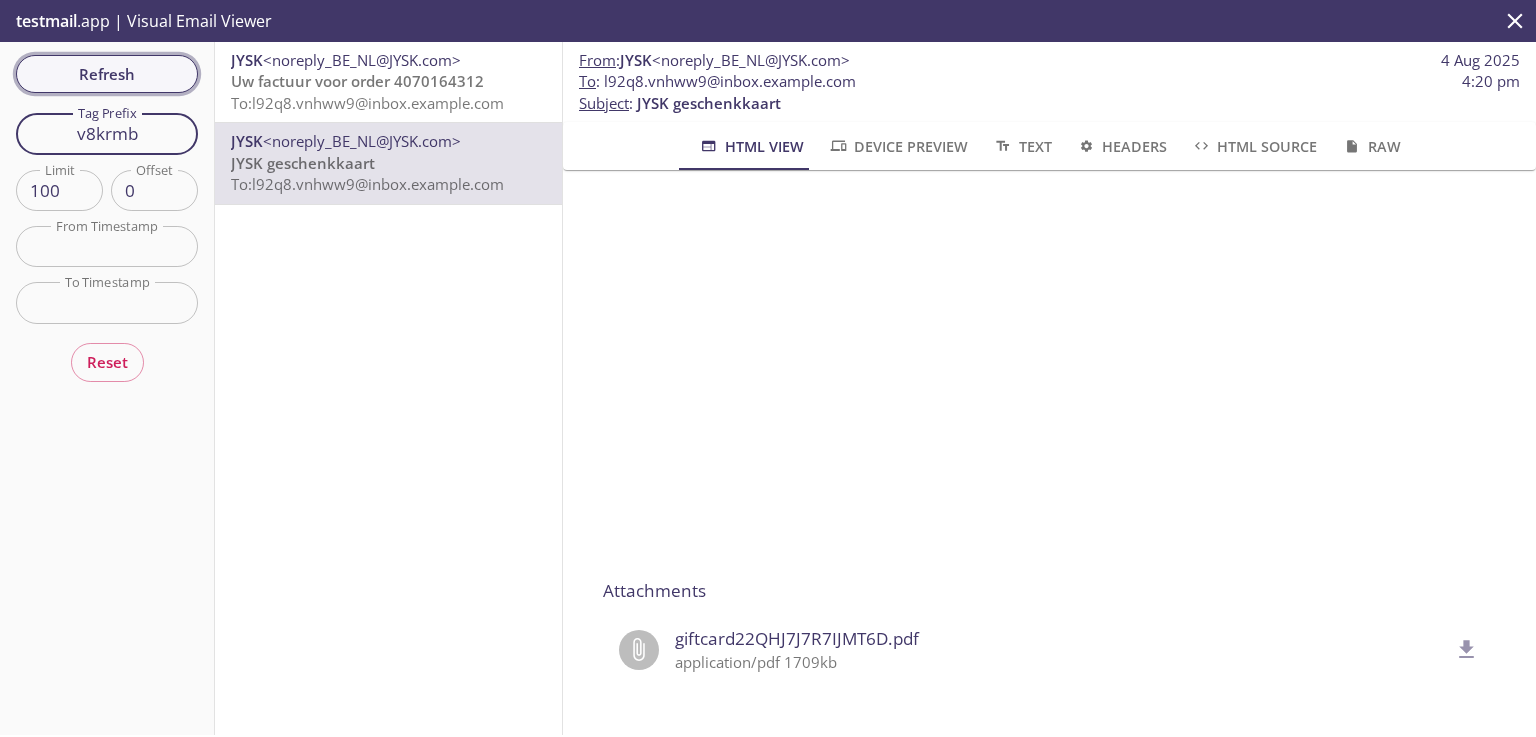 type on "v8krmb" 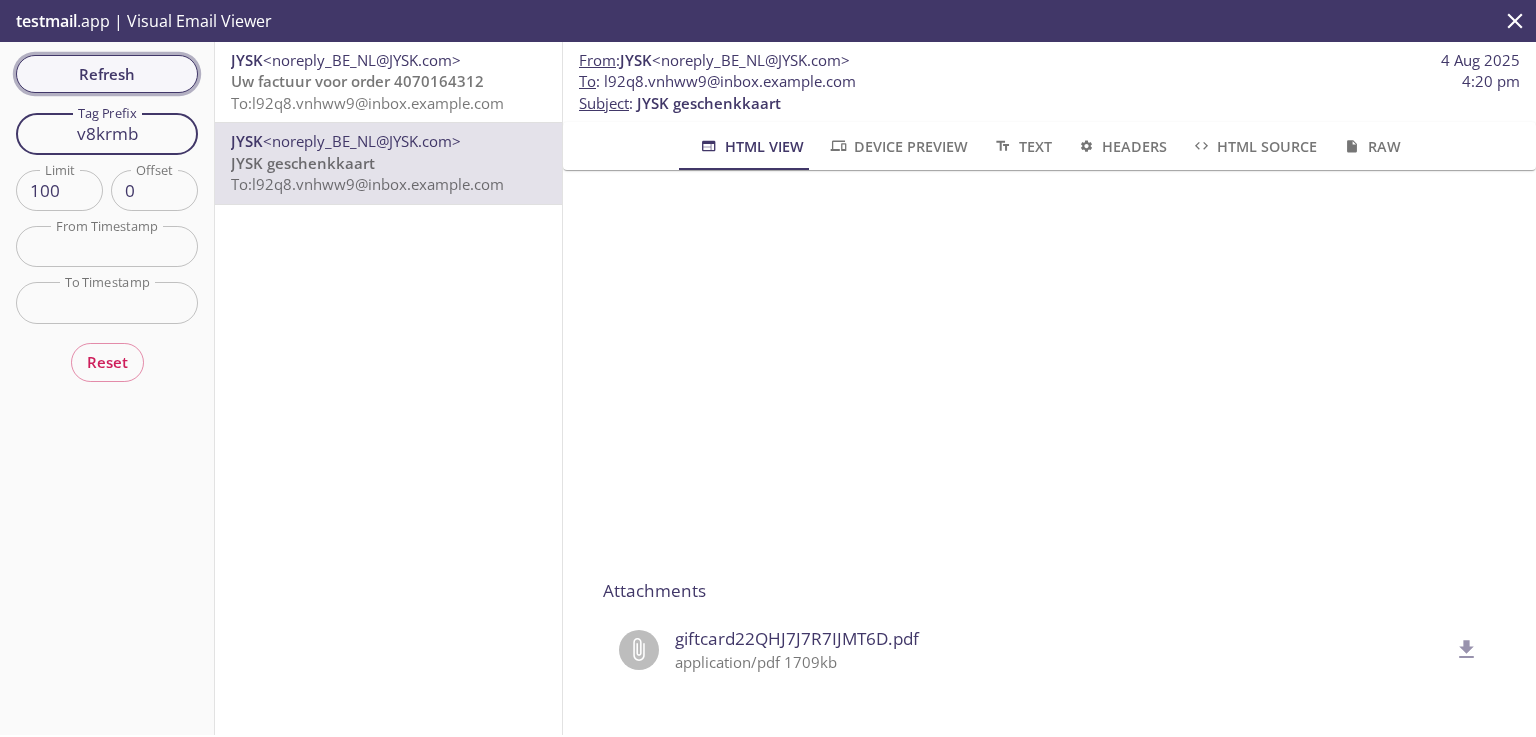 click on "Refresh" at bounding box center [107, 74] 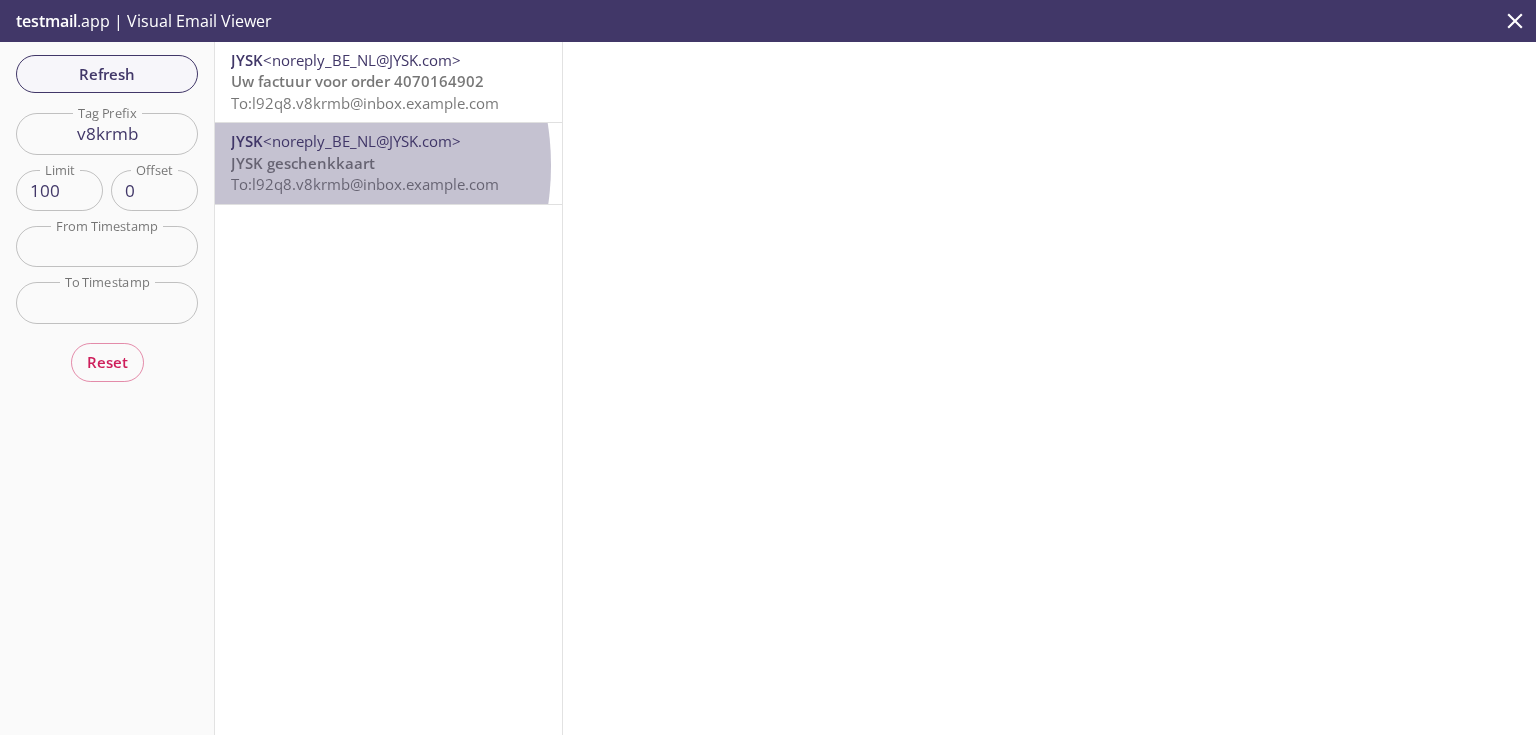 click on "JYSK geschenkkaart" at bounding box center [303, 163] 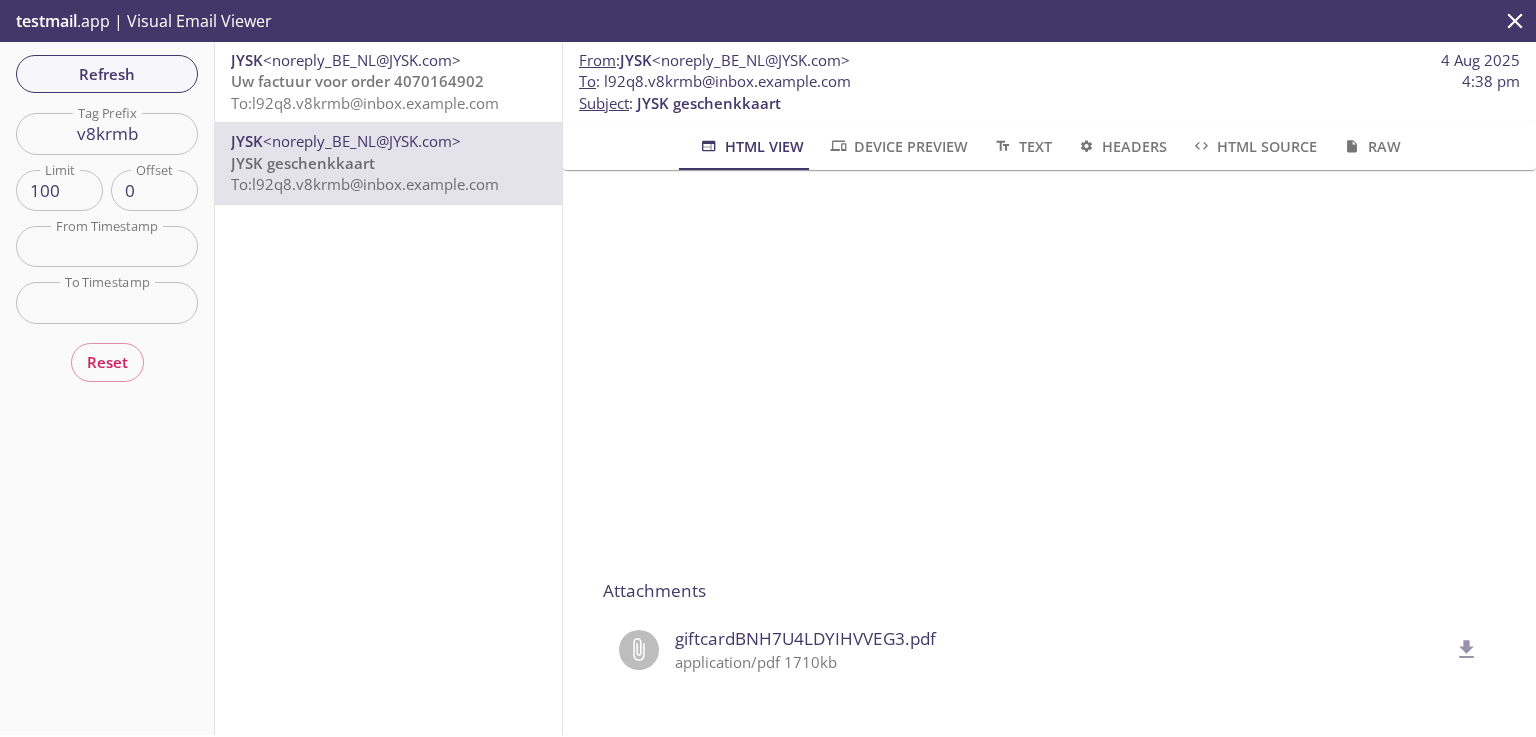 scroll, scrollTop: 320, scrollLeft: 0, axis: vertical 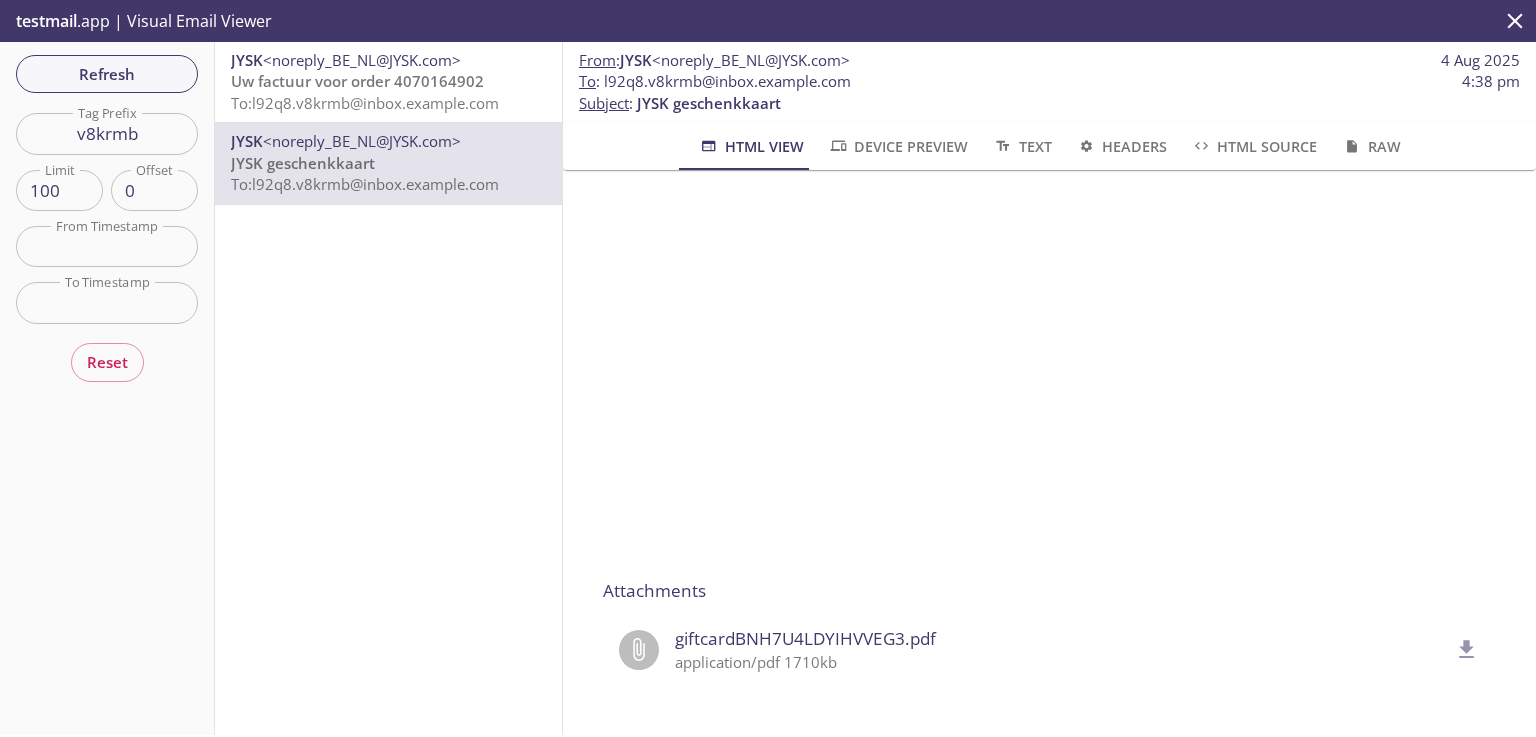 click 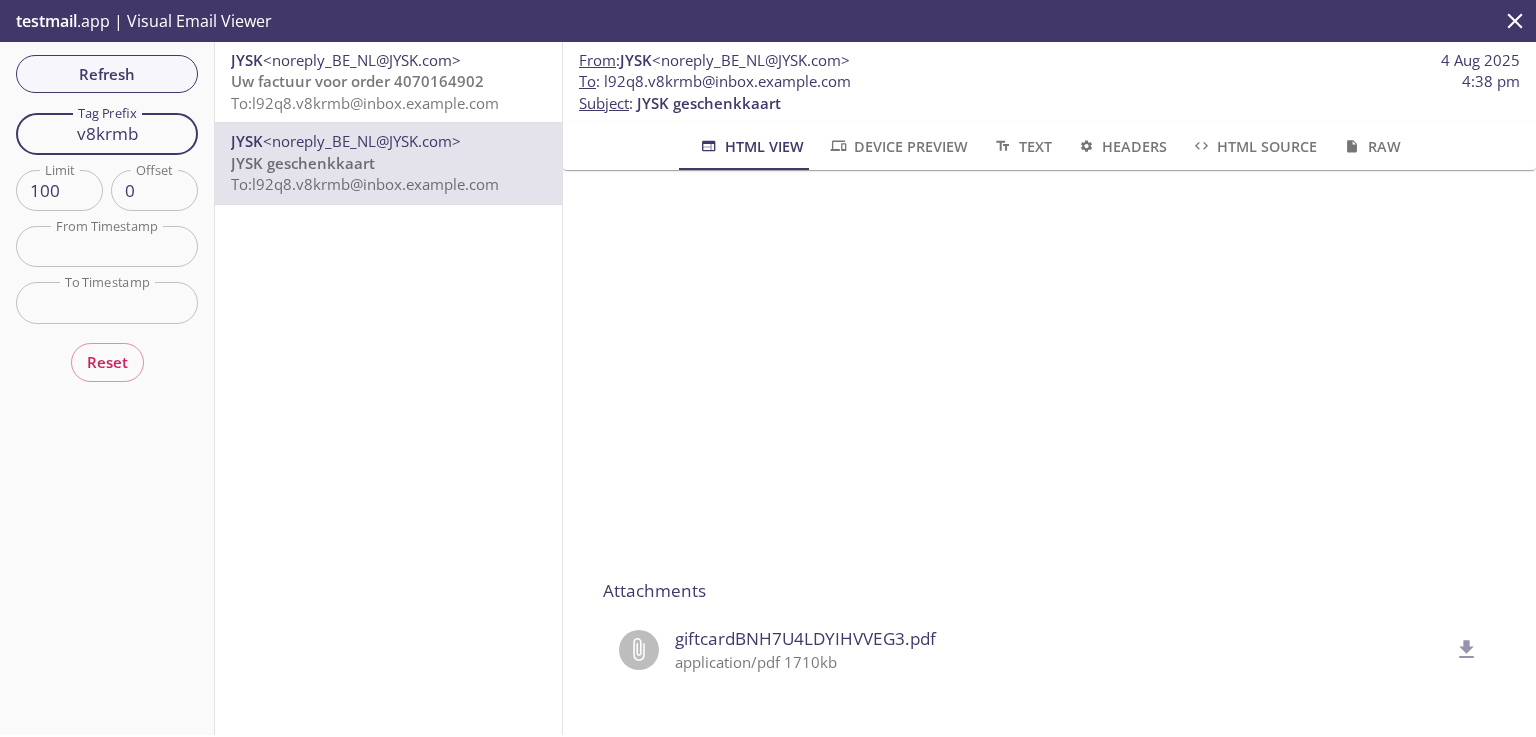 drag, startPoint x: 152, startPoint y: 135, endPoint x: 4, endPoint y: 128, distance: 148.16545 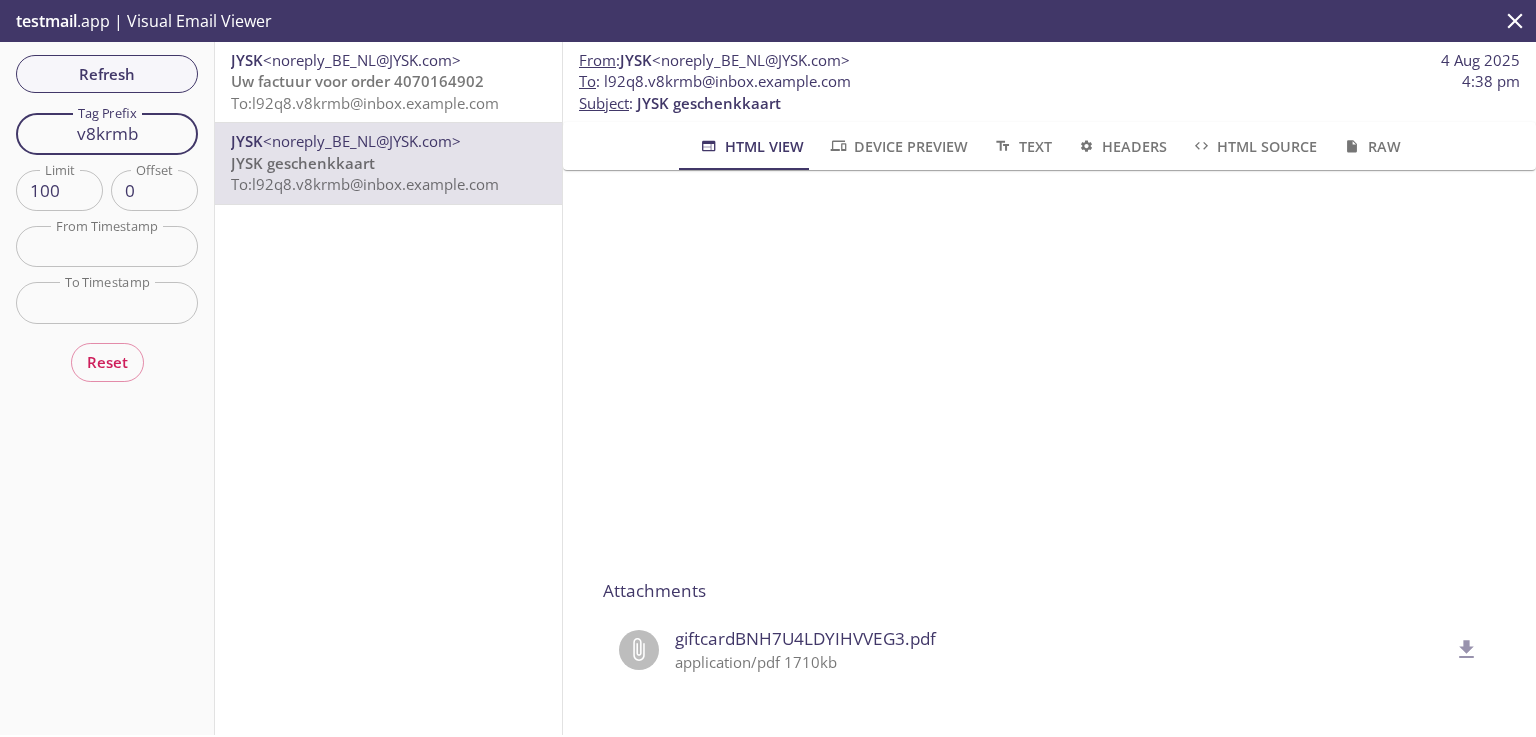 click on "Refresh Filters Tag Prefix v8krmb Tag Prefix Limit 100 Limit Offset 0 Offset From Timestamp From Timestamp To Timestamp To Timestamp Reset" at bounding box center (107, 388) 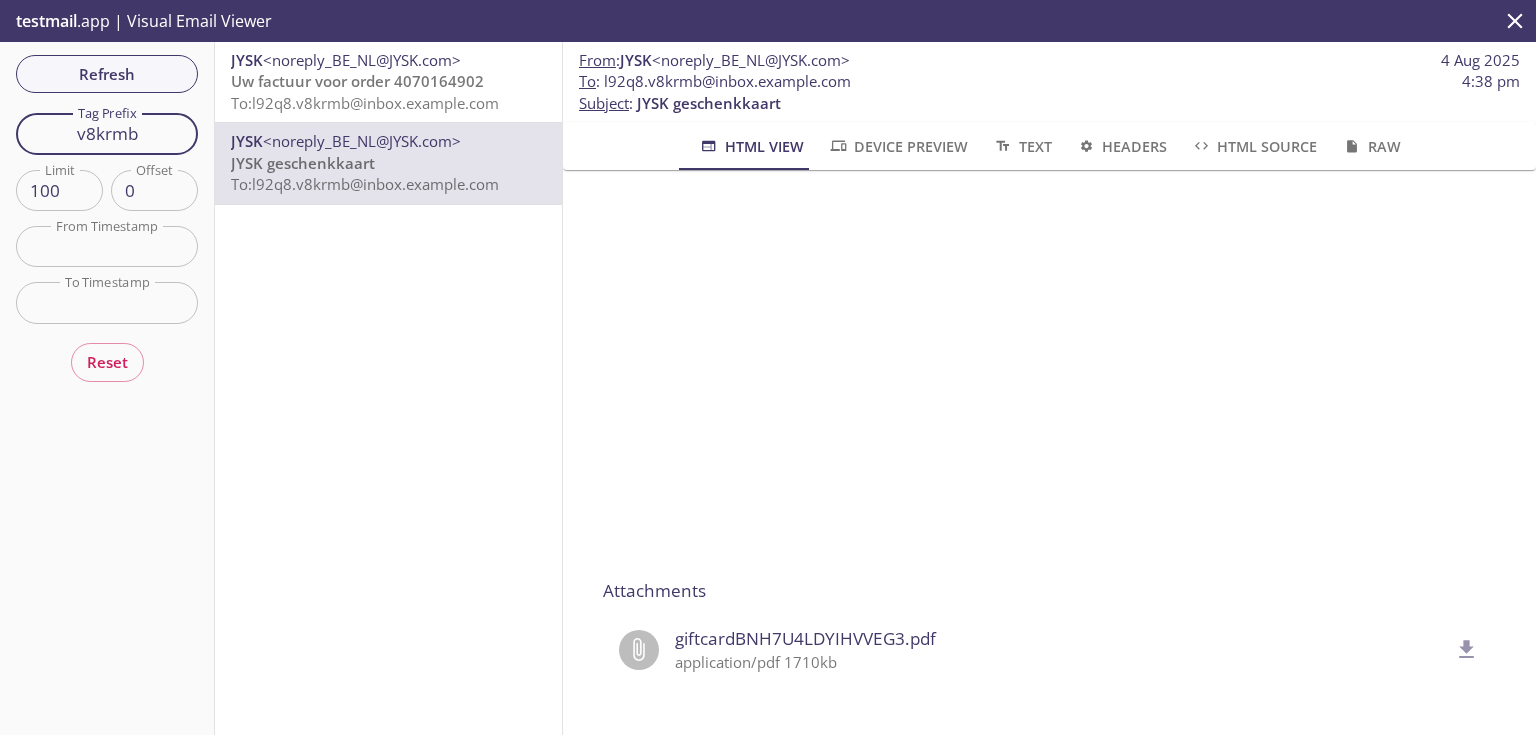 paste on "uh81zv" 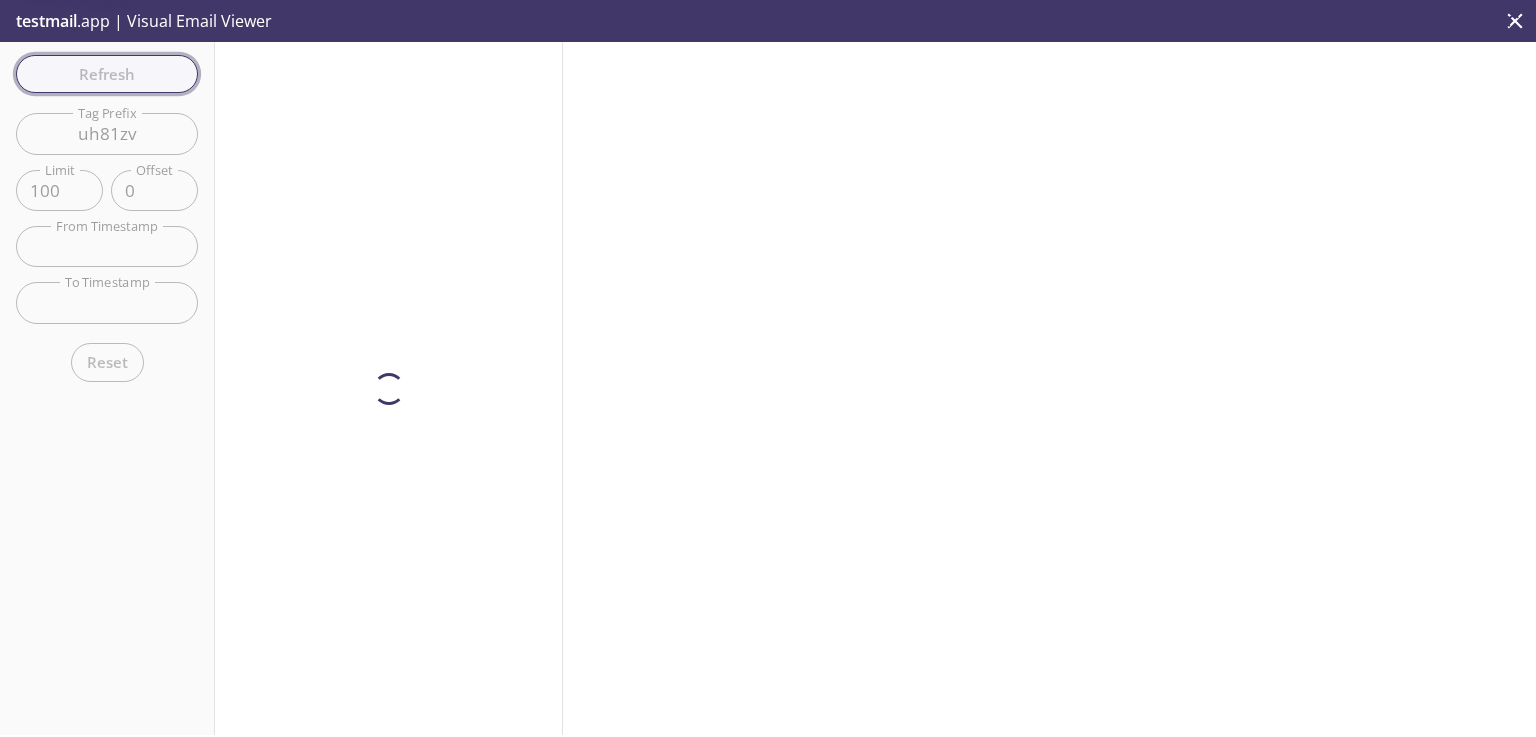 click on "Refresh Filters Tag Prefix uh81zv Tag Prefix Limit 100 Limit Offset 0 Offset From Timestamp From Timestamp To Timestamp To Timestamp Reset" at bounding box center [107, 388] 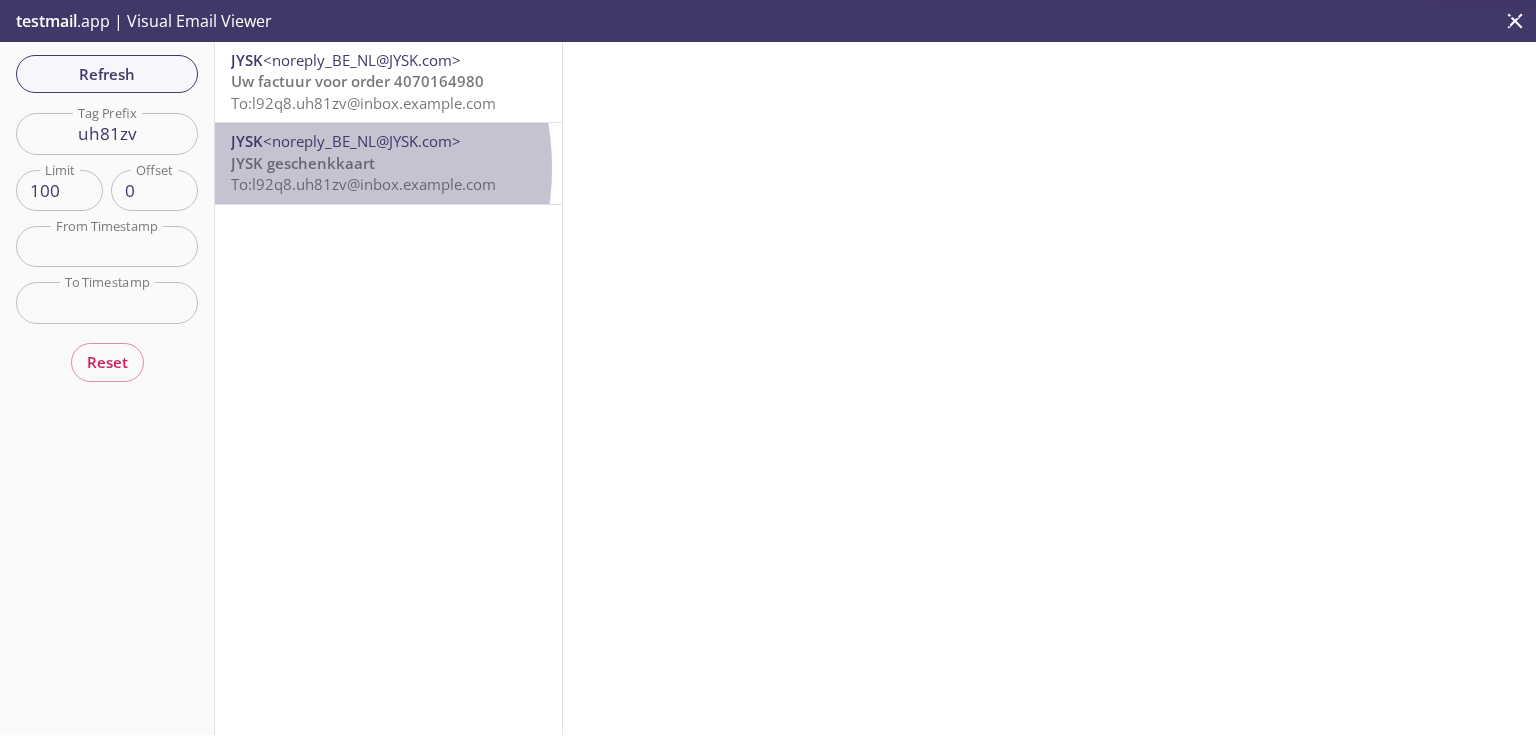 click on "JYSK geschenkkaart" at bounding box center (303, 163) 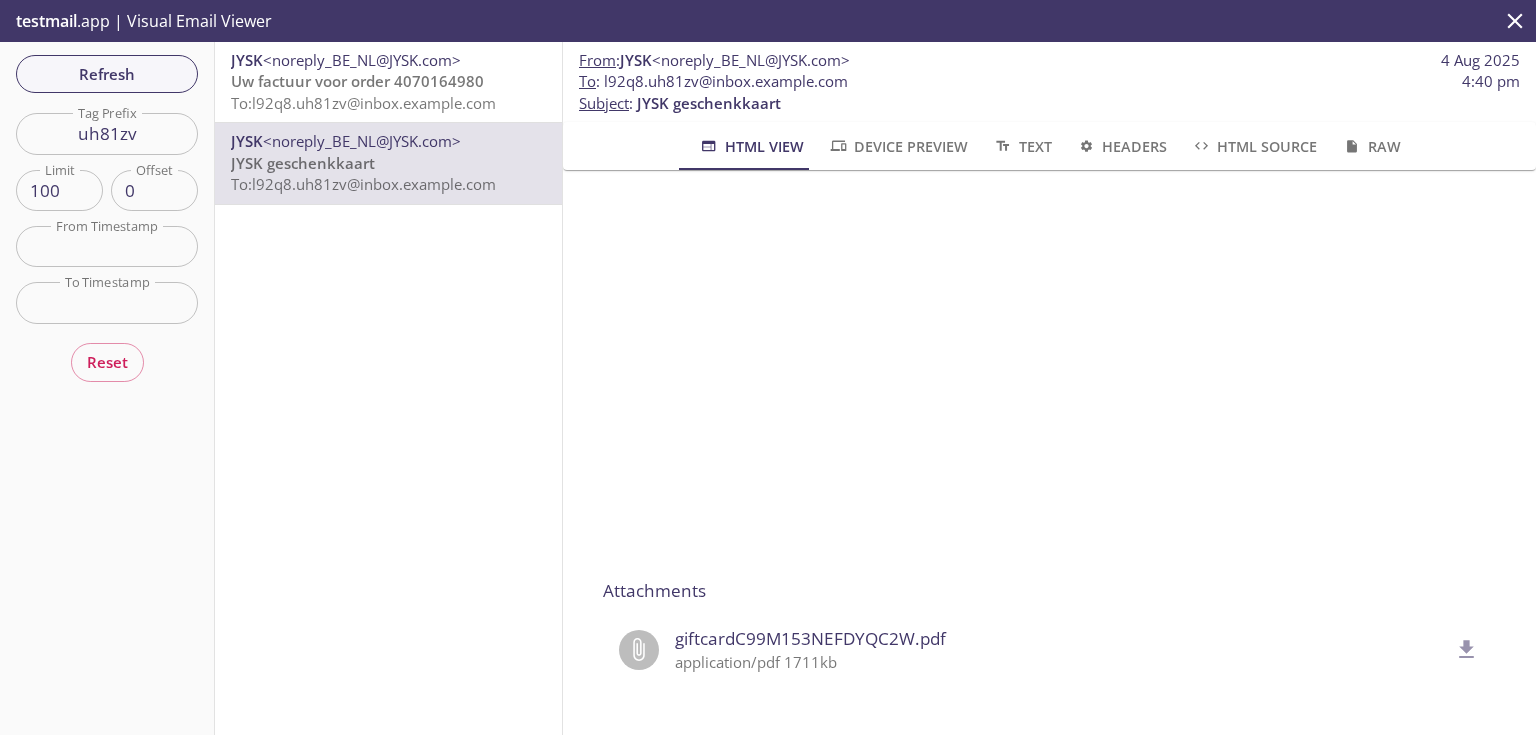 scroll, scrollTop: 320, scrollLeft: 0, axis: vertical 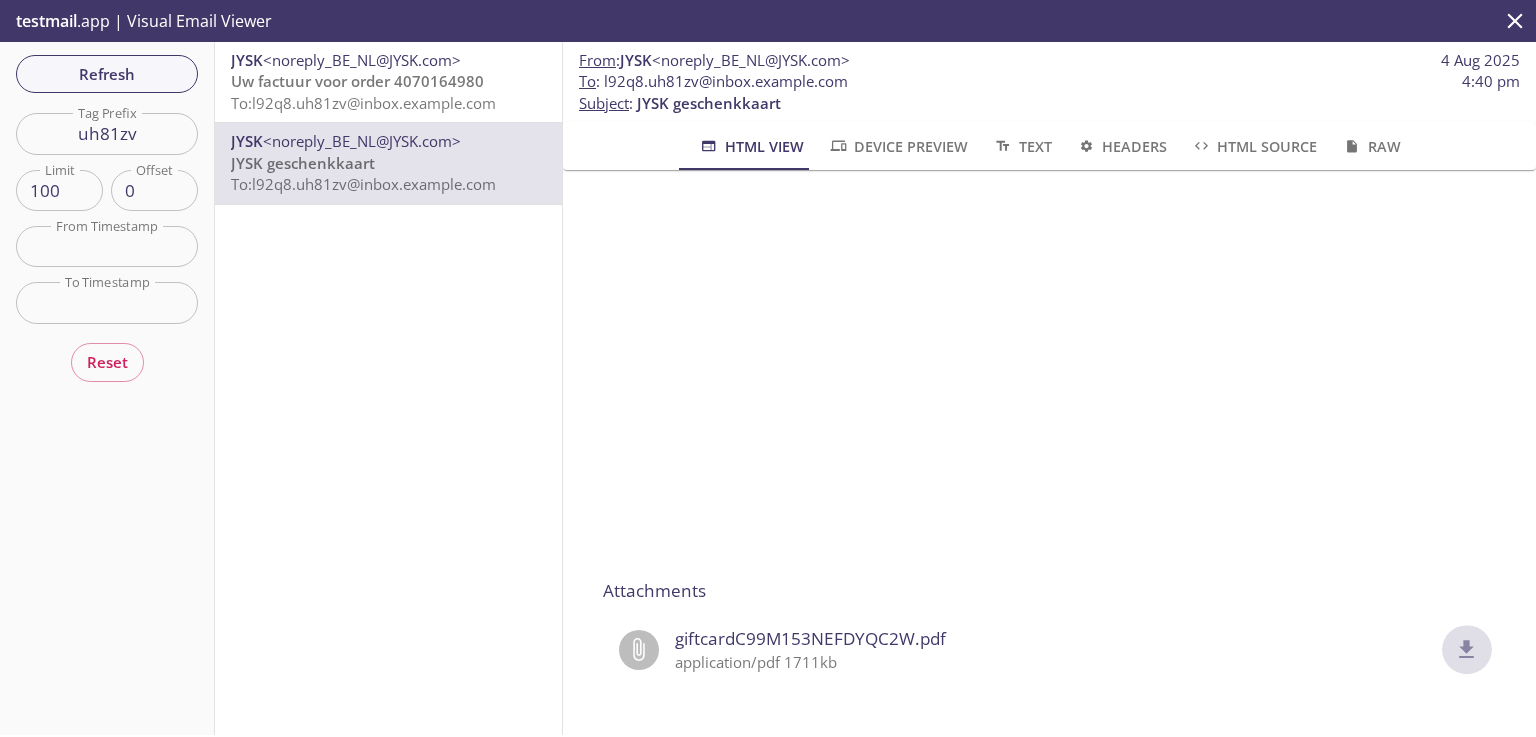 click 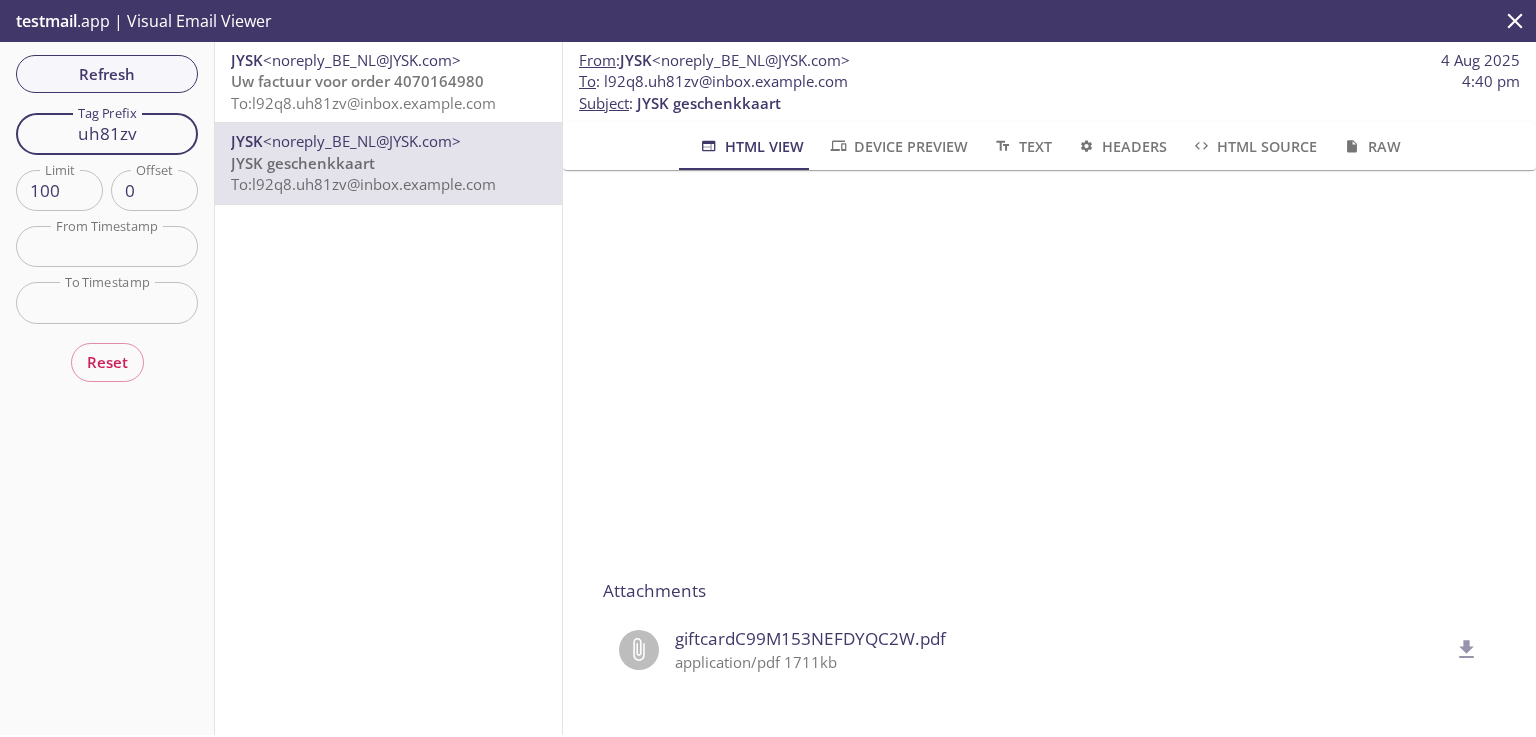 drag, startPoint x: 142, startPoint y: 136, endPoint x: 7, endPoint y: 135, distance: 135.00371 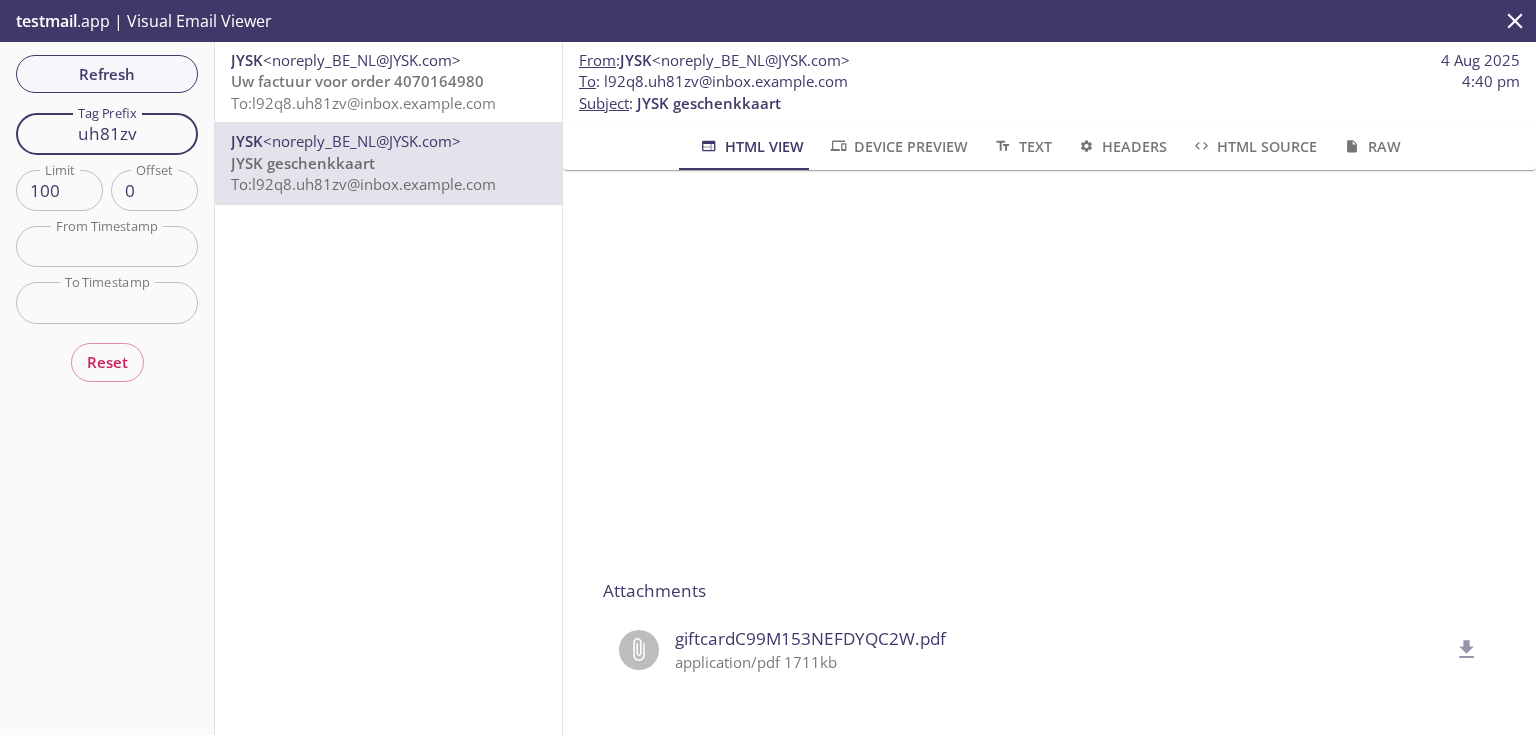 click on "Refresh Filters Tag Prefix uh81zv Tag Prefix Limit 100 Limit Offset 0 Offset From Timestamp From Timestamp To Timestamp To Timestamp Reset" at bounding box center (107, 388) 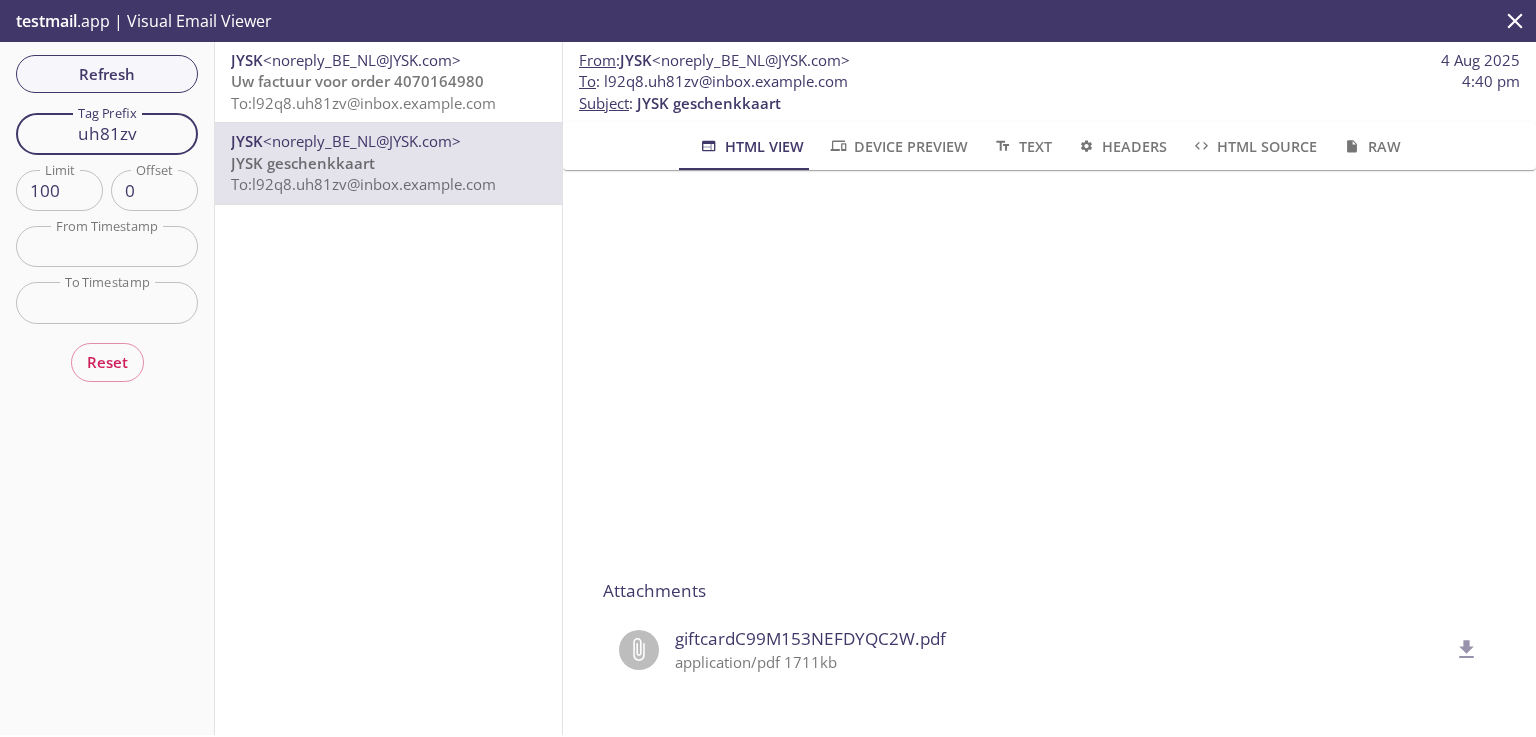 paste on "k66cxu" 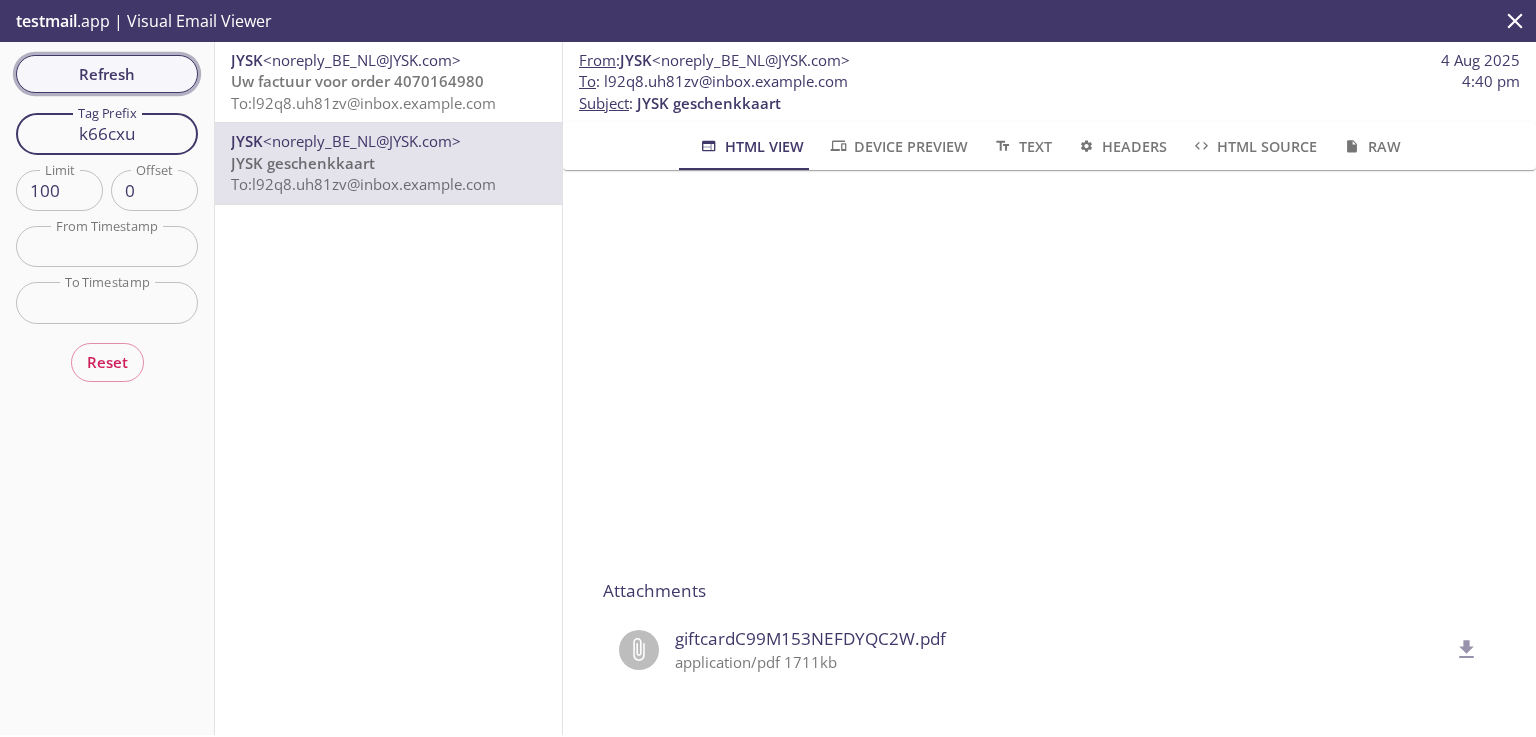 type on "k66cxu" 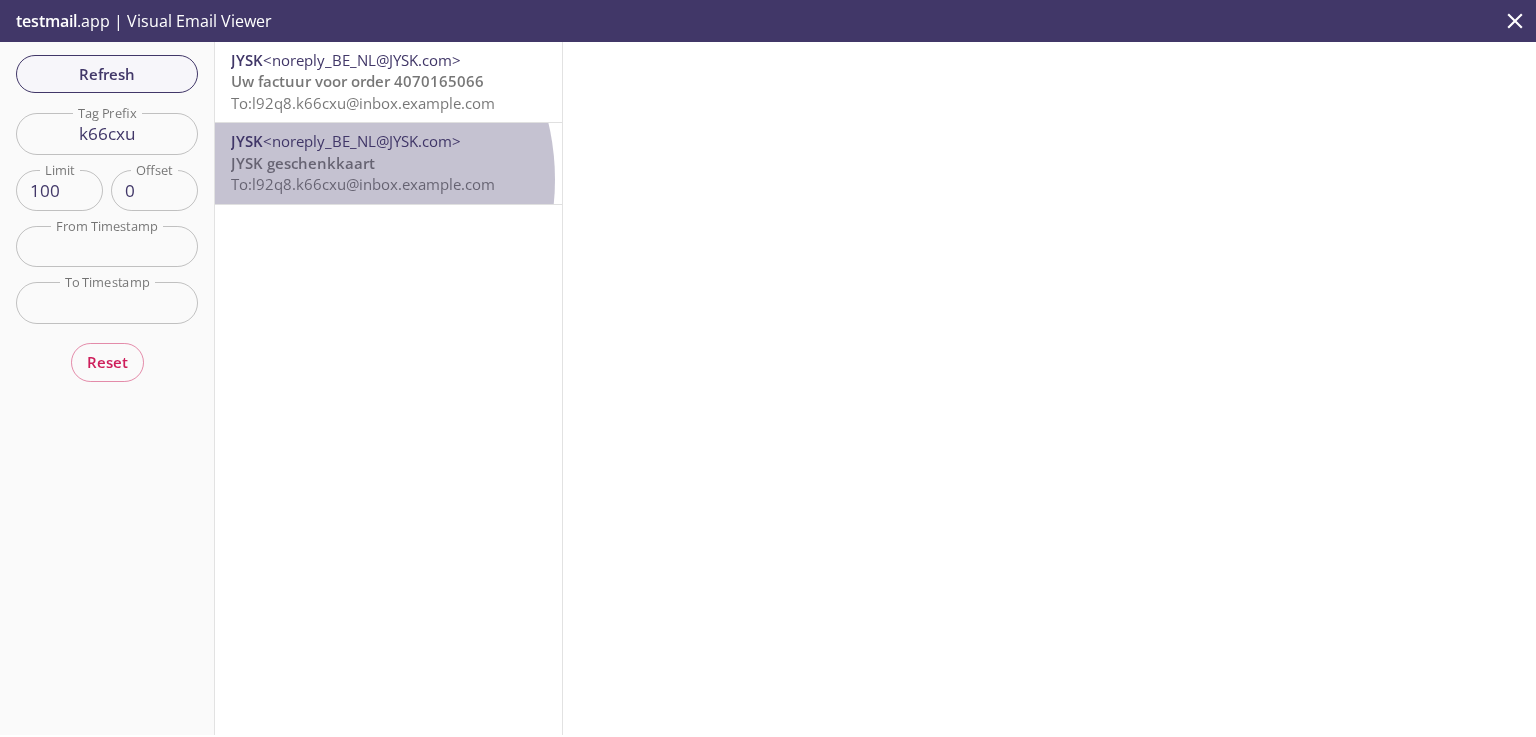 click on "To:  l92q8.k66cxu@inbox.example.com" at bounding box center (363, 184) 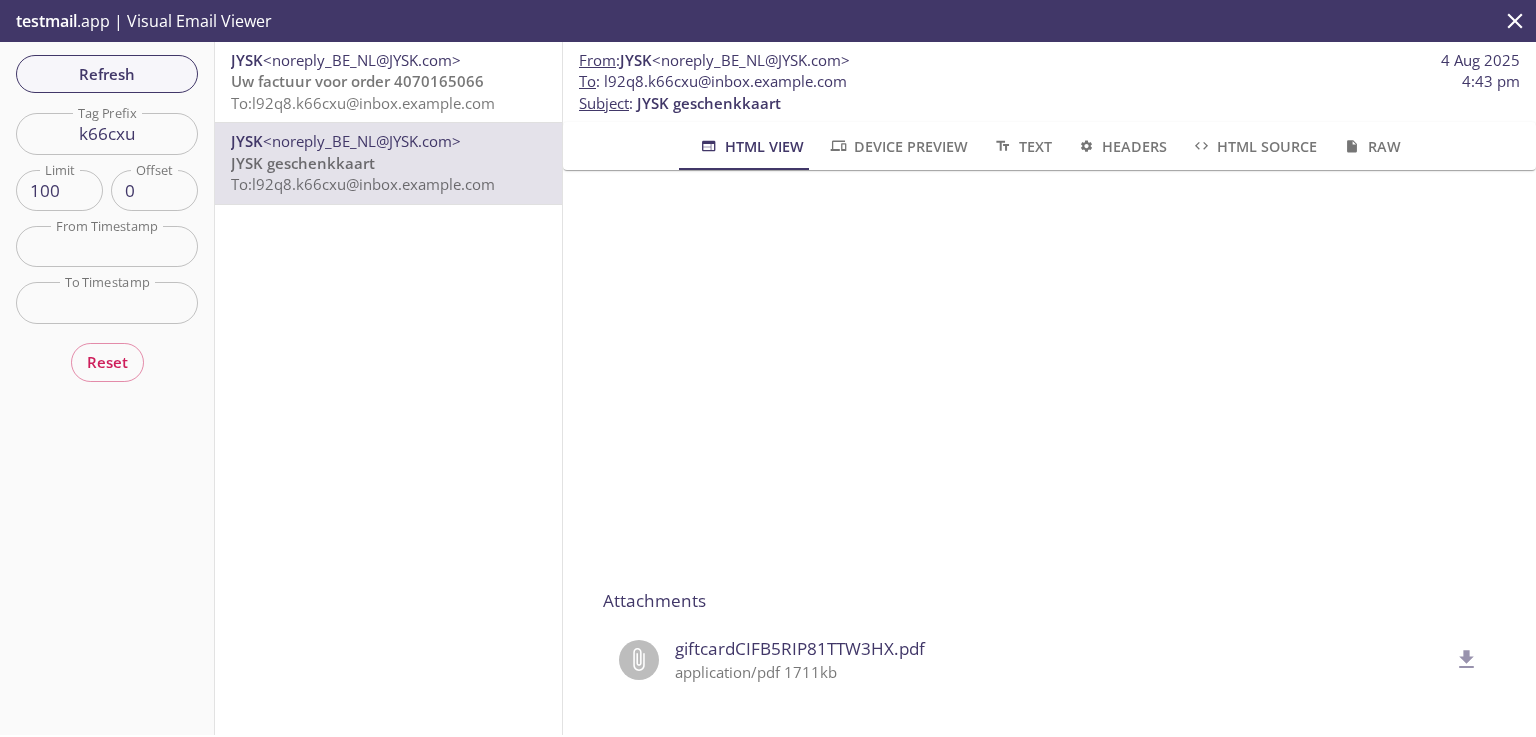 scroll, scrollTop: 299, scrollLeft: 0, axis: vertical 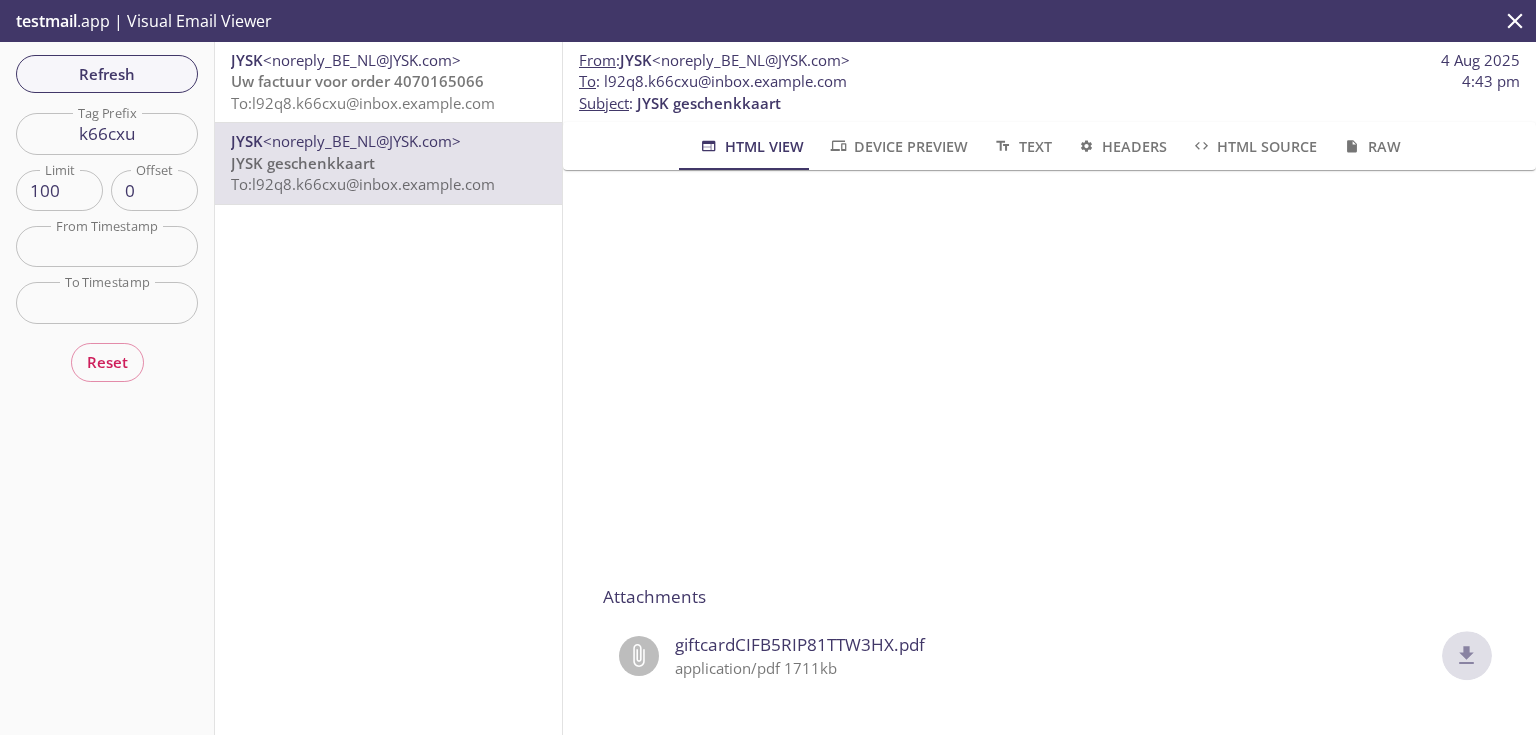 click 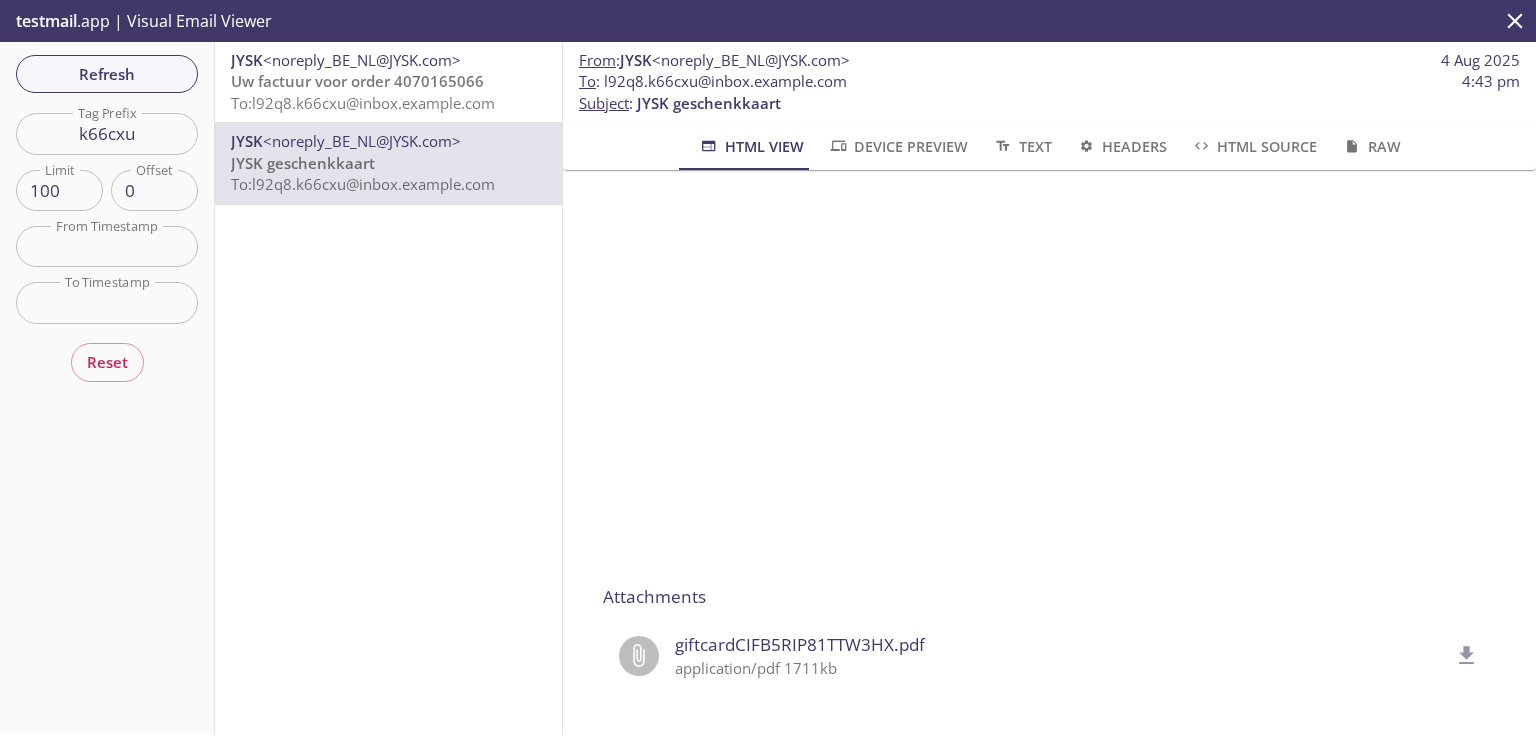 type 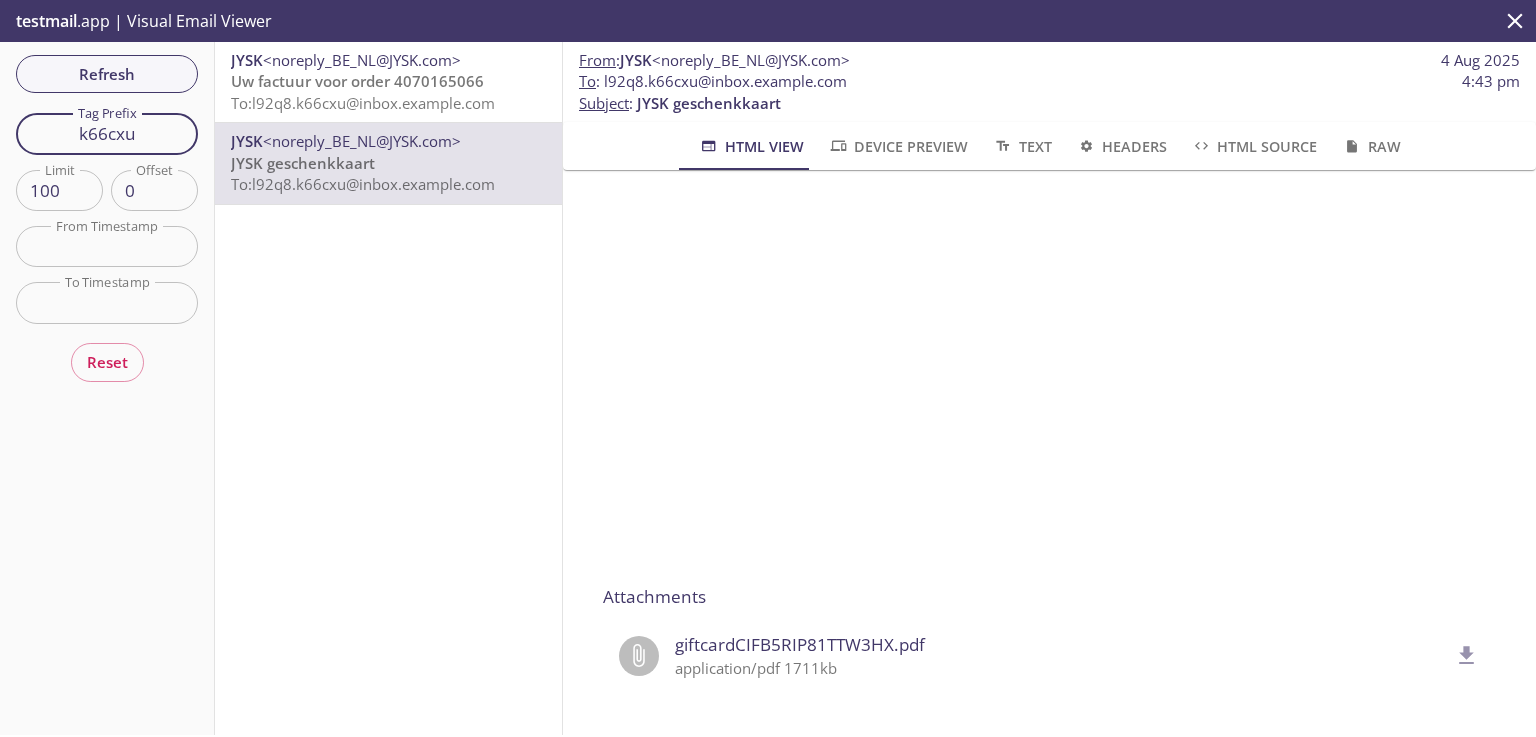 drag, startPoint x: 137, startPoint y: 127, endPoint x: 0, endPoint y: 131, distance: 137.05838 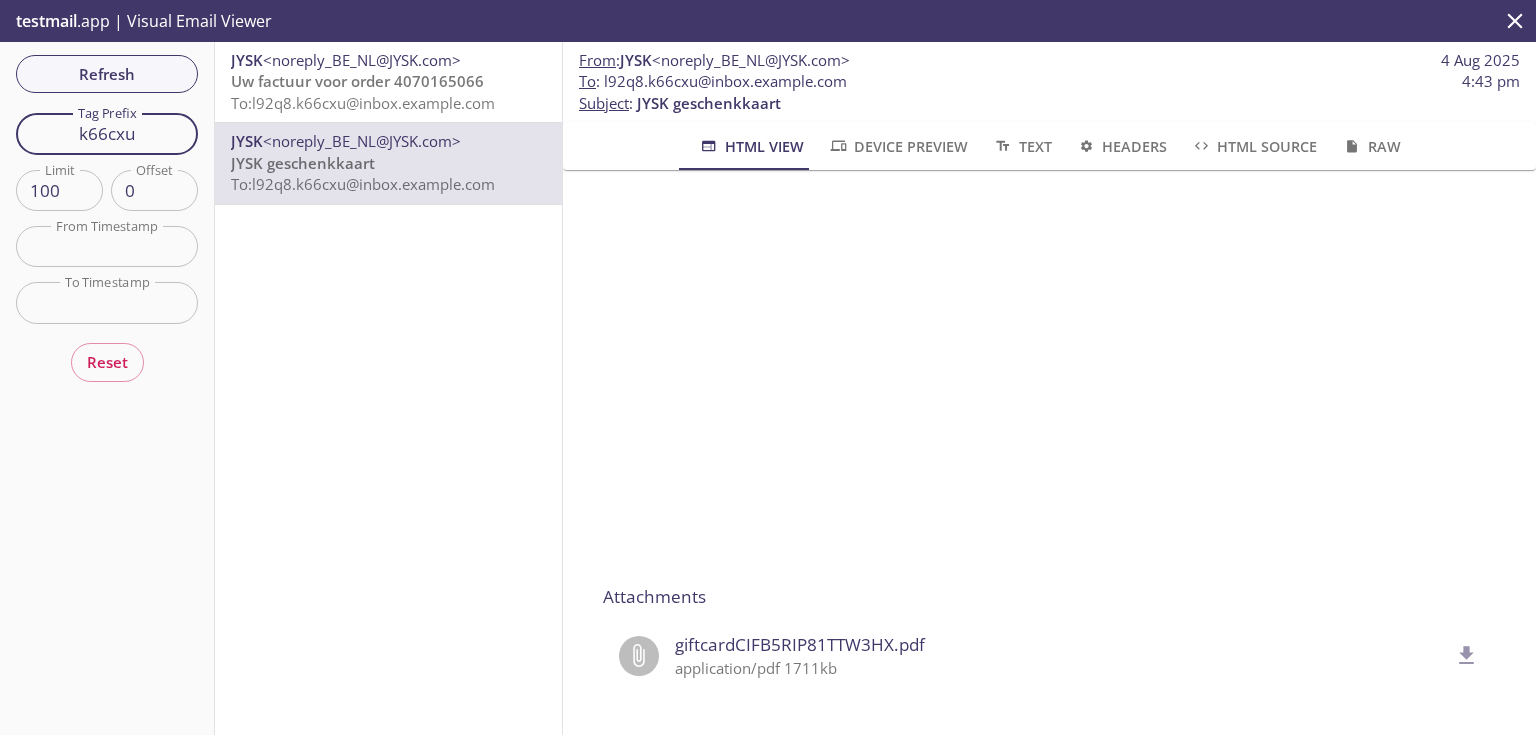 click on "Refresh Filters Tag Prefix k66cxu Tag Prefix Limit 100 Limit Offset 0 Offset From Timestamp From Timestamp To Timestamp To Timestamp Reset" at bounding box center [107, 388] 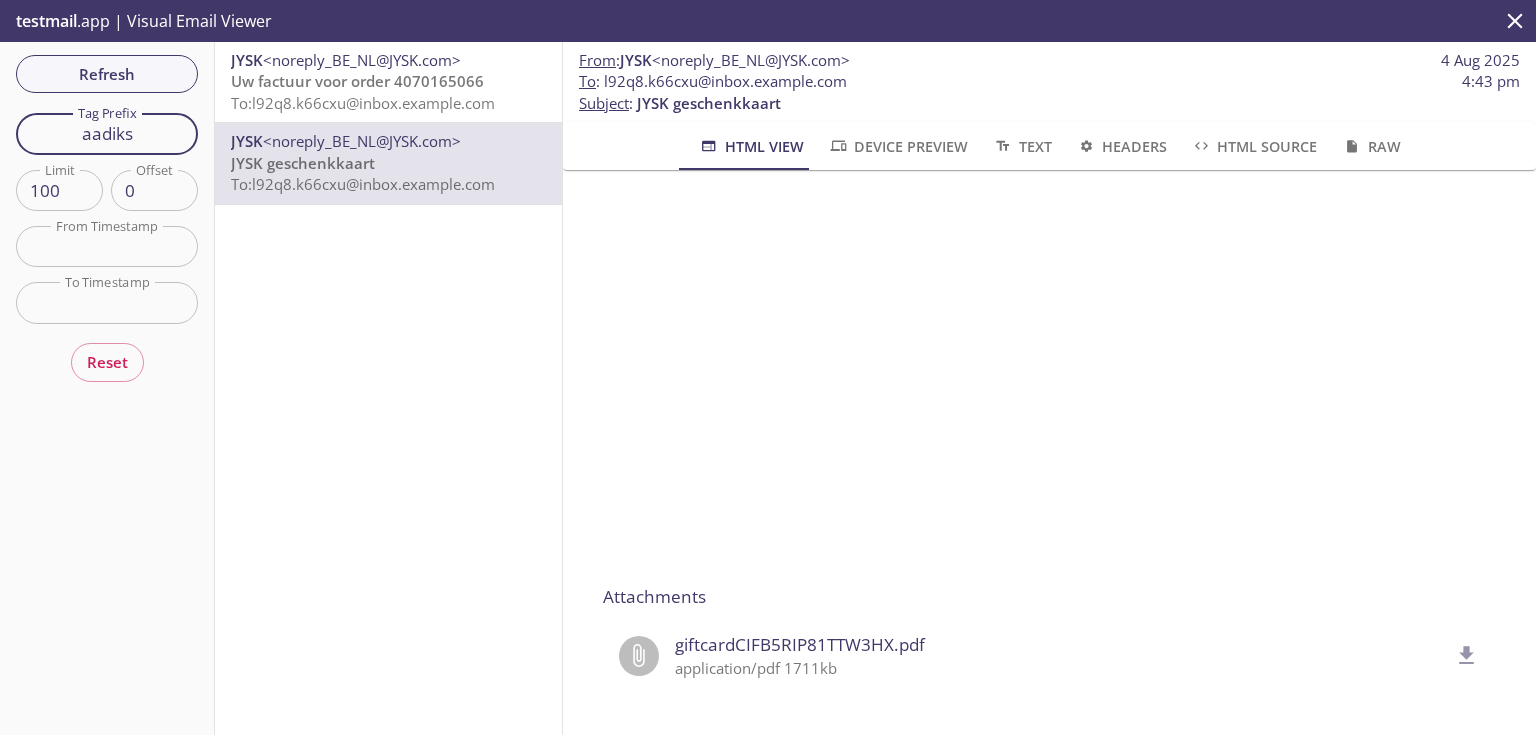 click on "Refresh" at bounding box center (107, 74) 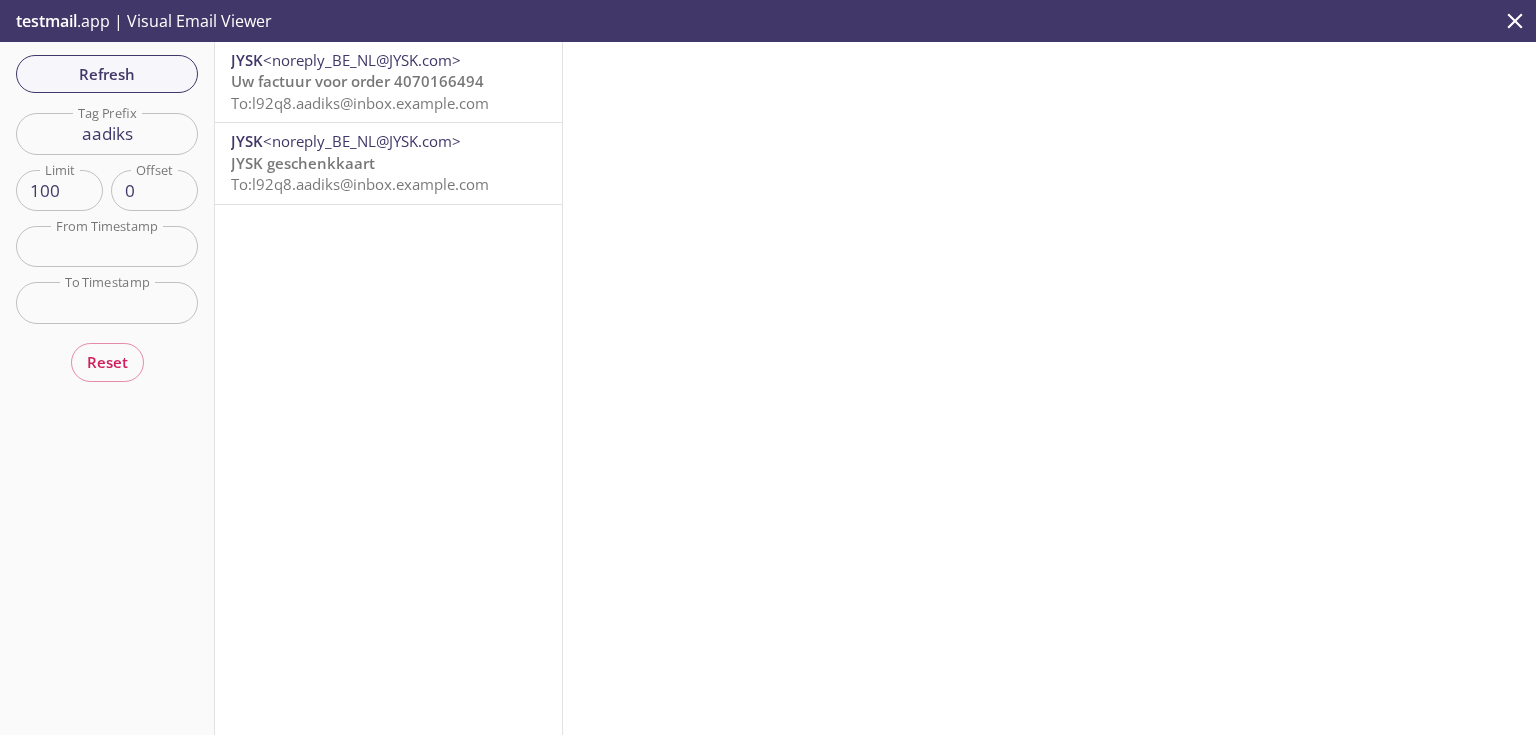 click on "JYSK geschenkkaart" at bounding box center [303, 163] 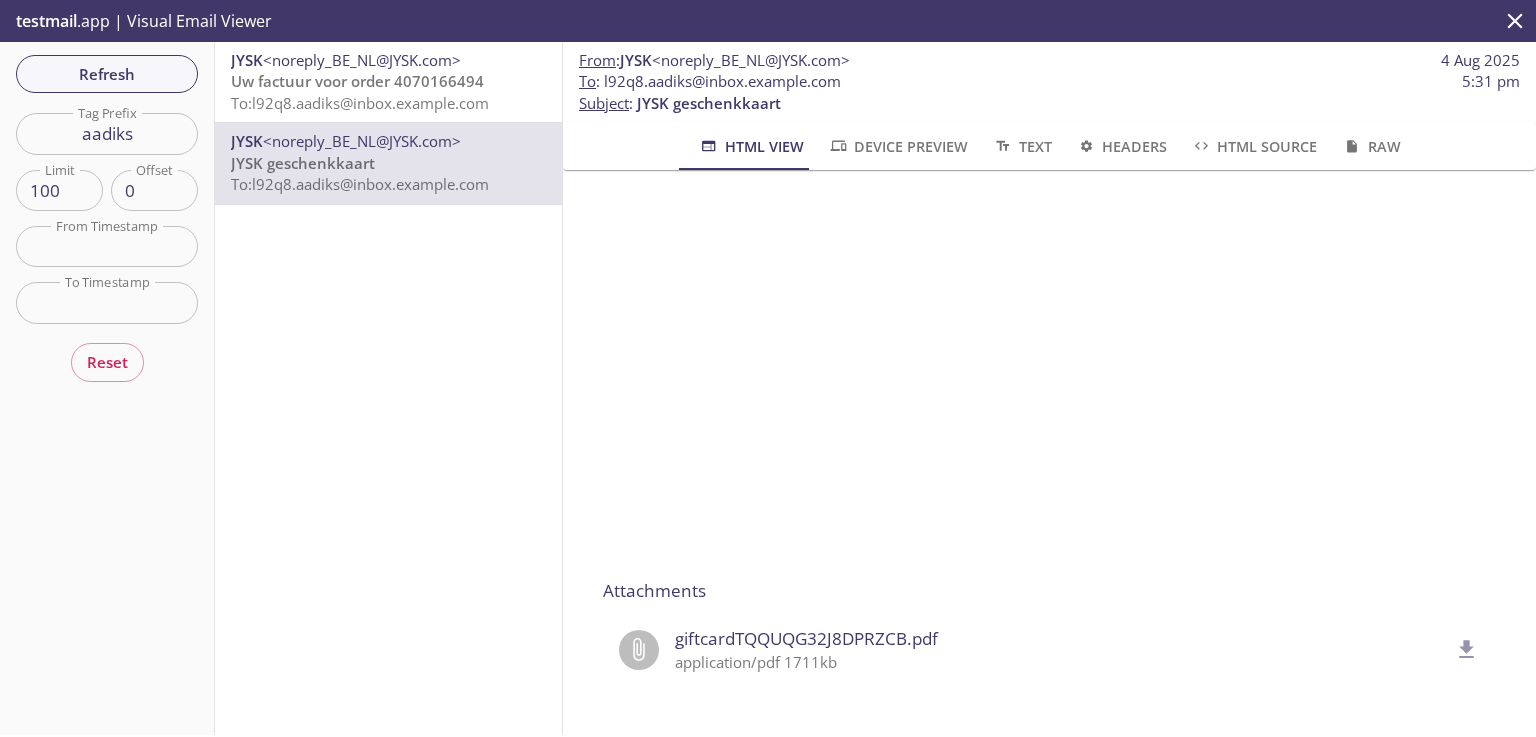 scroll, scrollTop: 320, scrollLeft: 0, axis: vertical 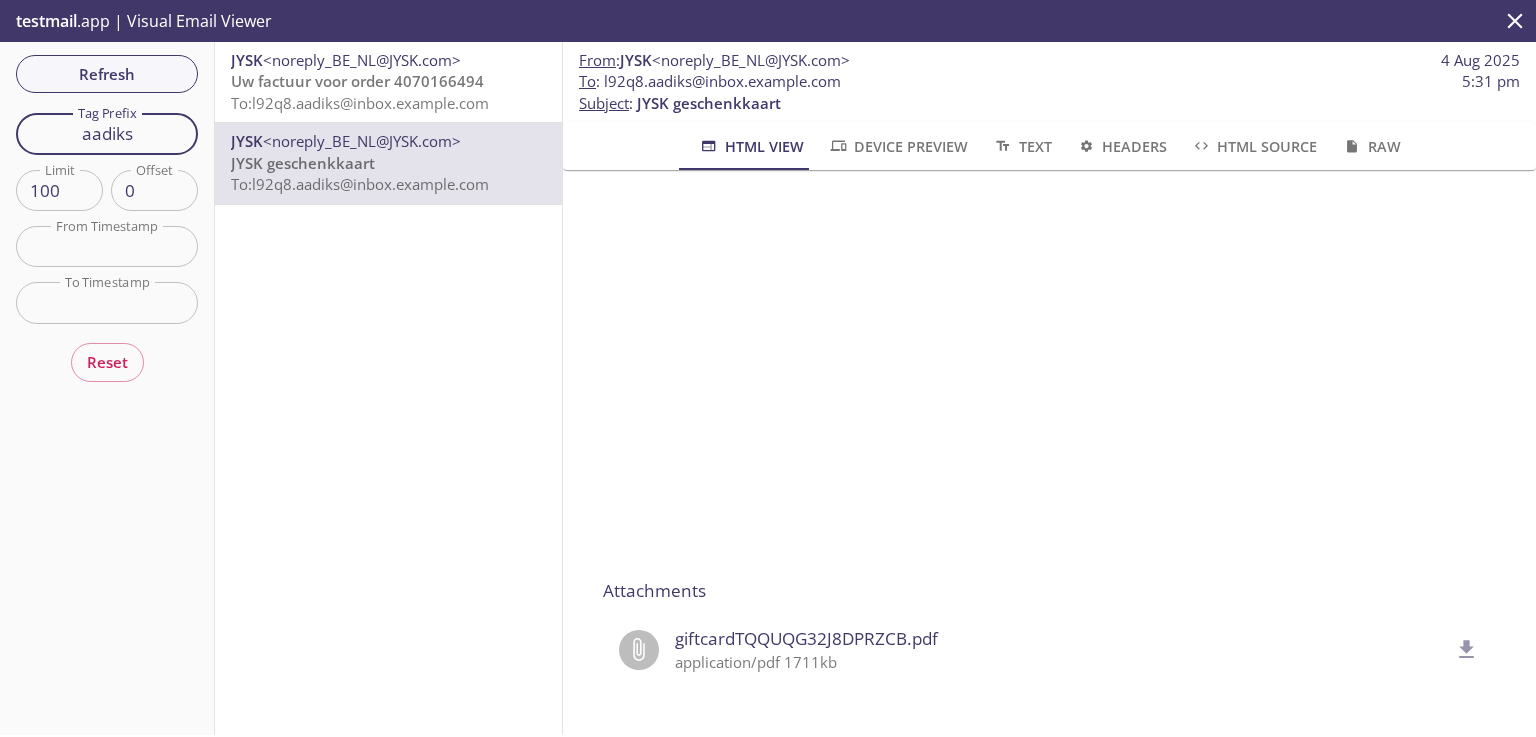 drag, startPoint x: 148, startPoint y: 132, endPoint x: 0, endPoint y: 130, distance: 148.01352 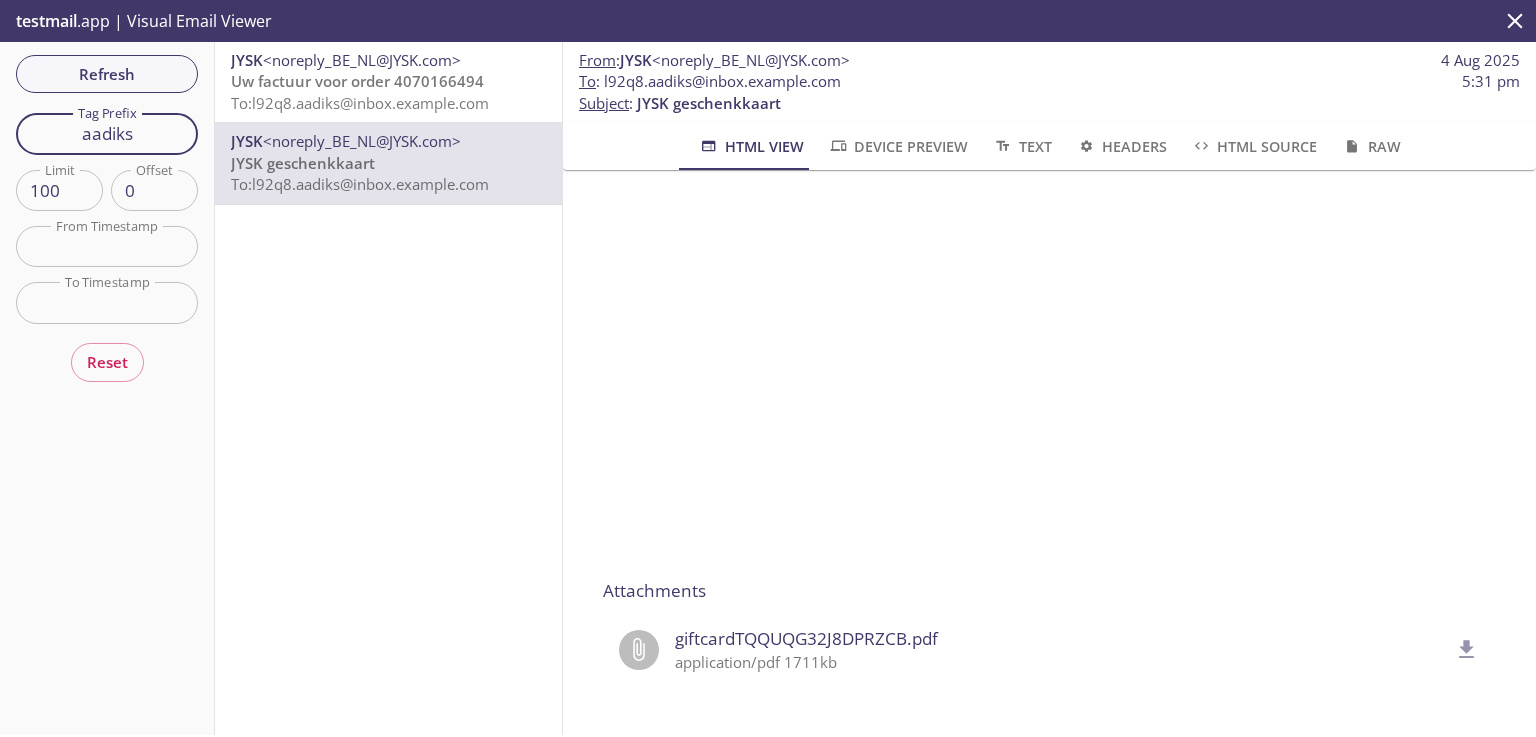 drag, startPoint x: 134, startPoint y: 137, endPoint x: 0, endPoint y: 141, distance: 134.0597 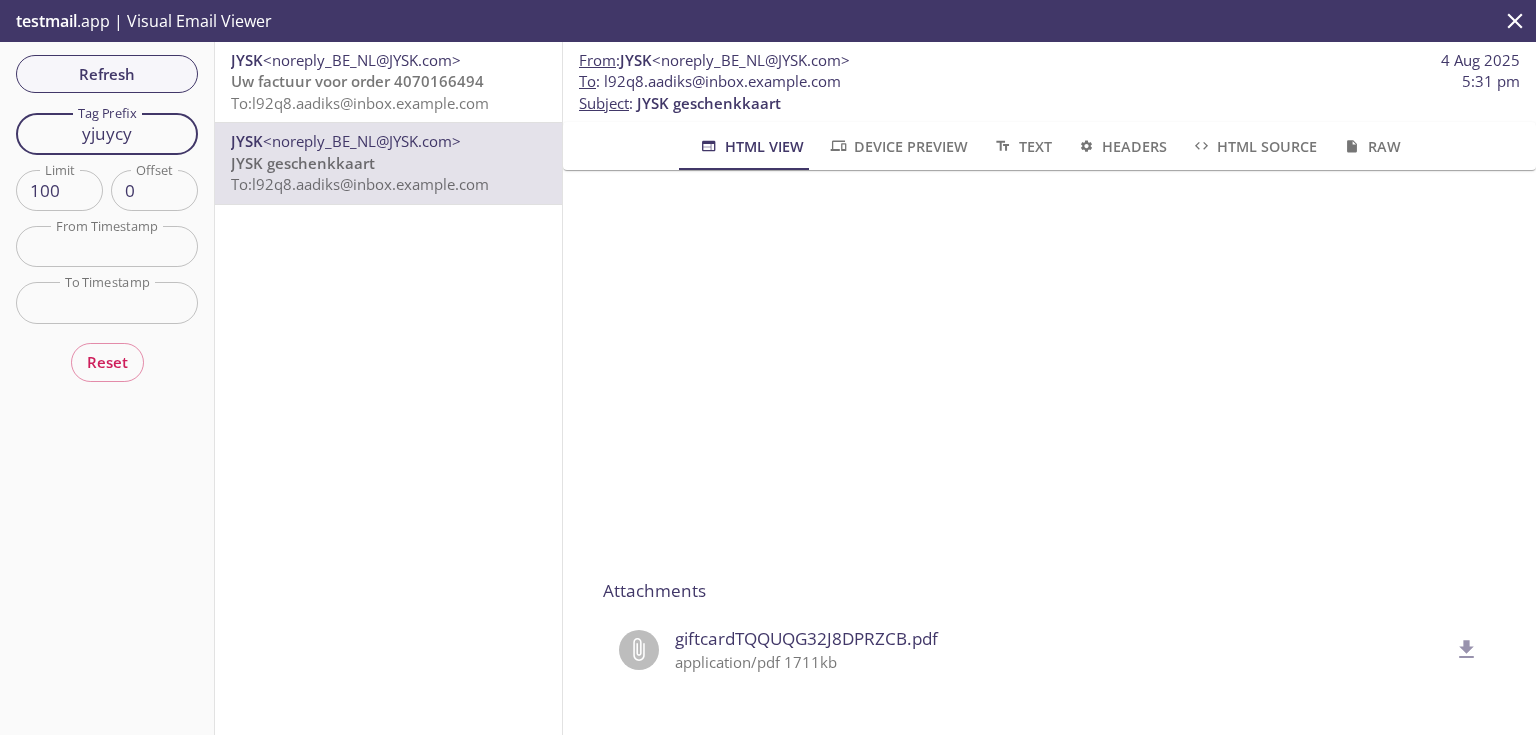 click on "Refresh" at bounding box center (107, 74) 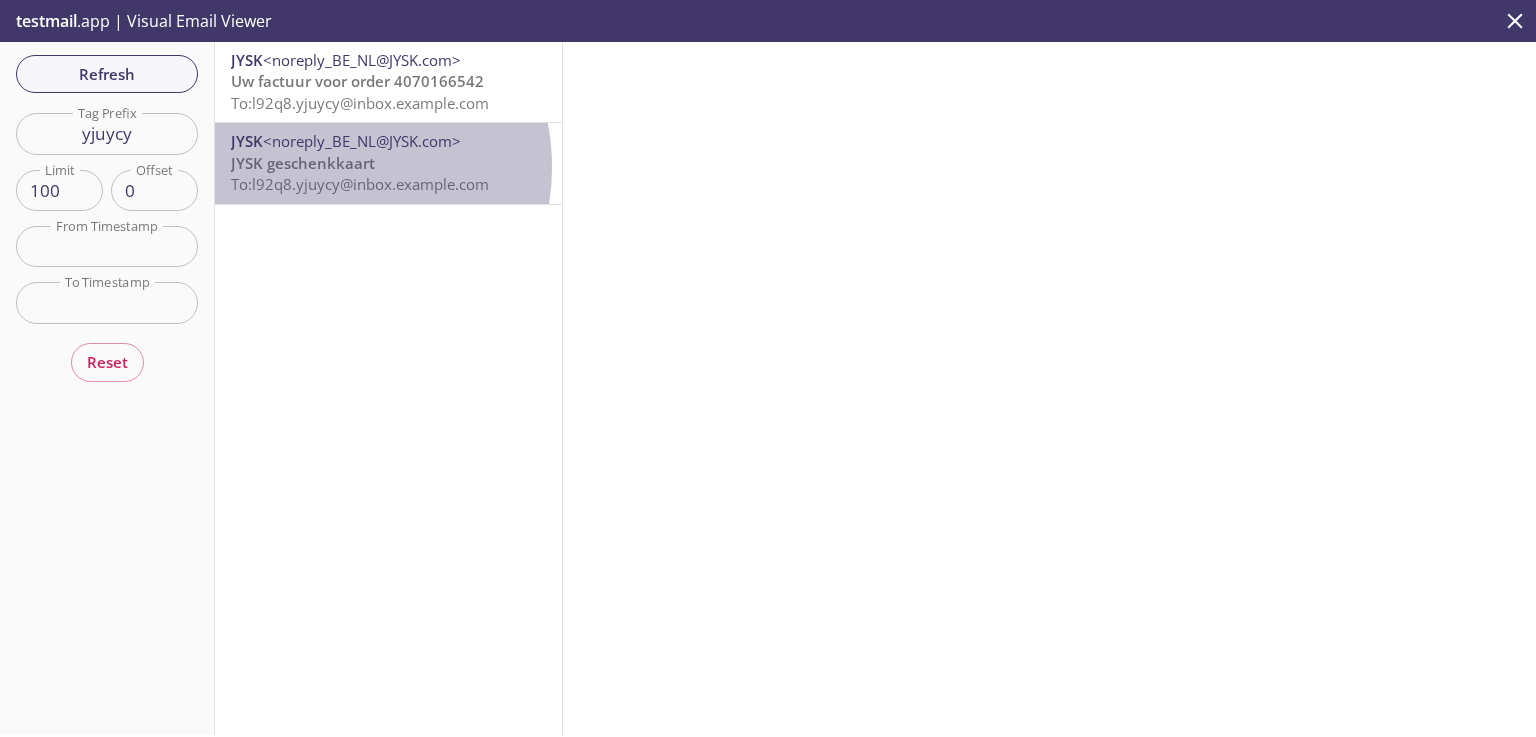 click on "JYSK geschenkkaart" at bounding box center [303, 163] 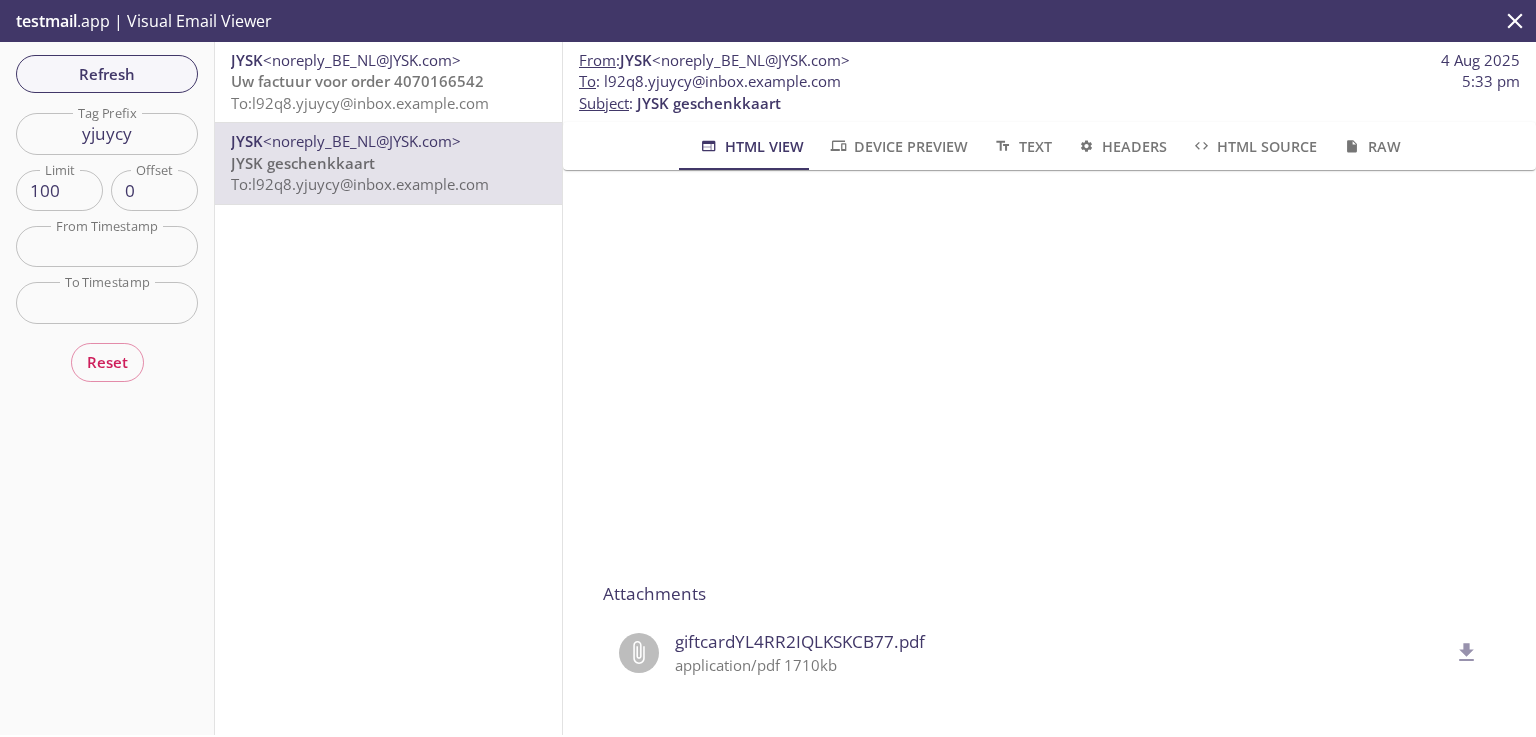scroll, scrollTop: 317, scrollLeft: 0, axis: vertical 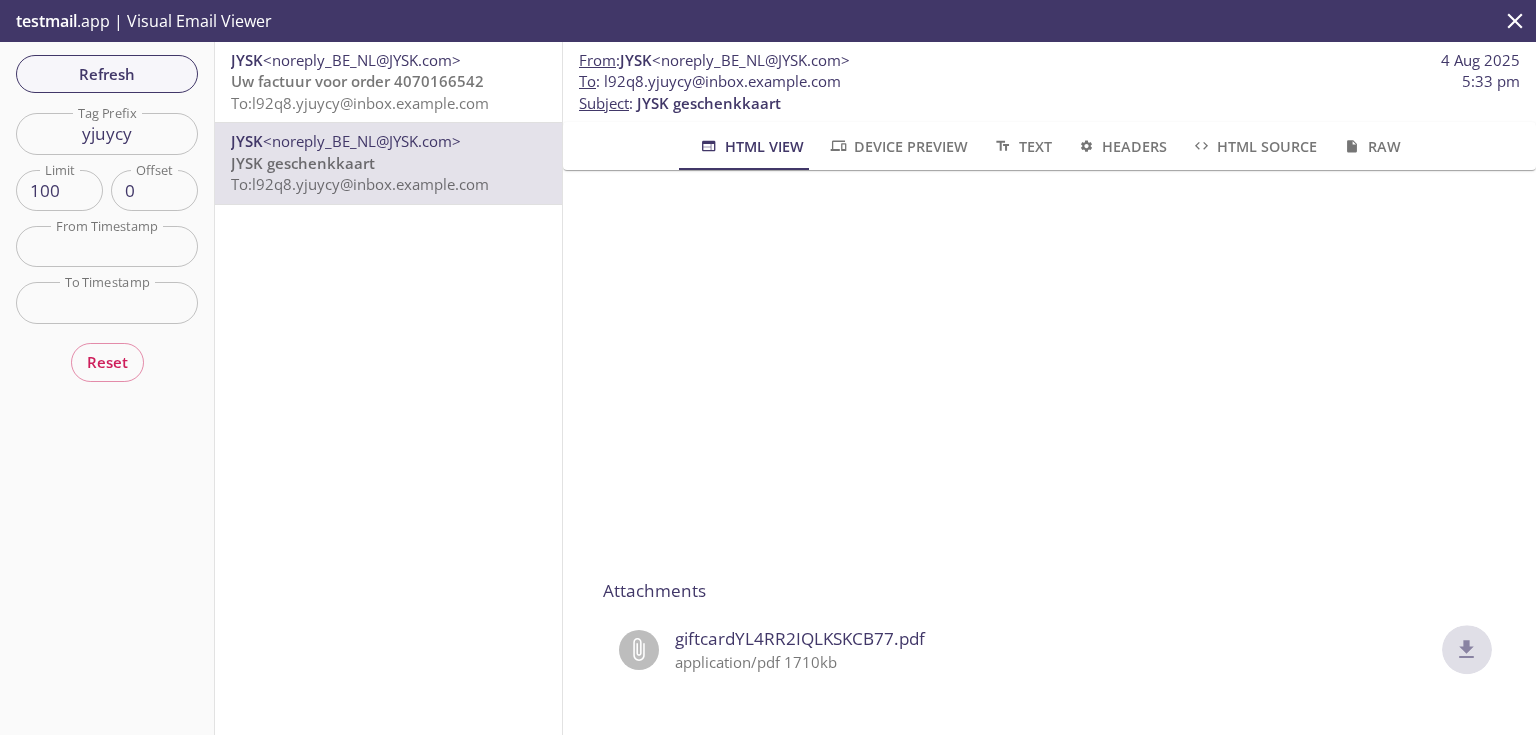 click 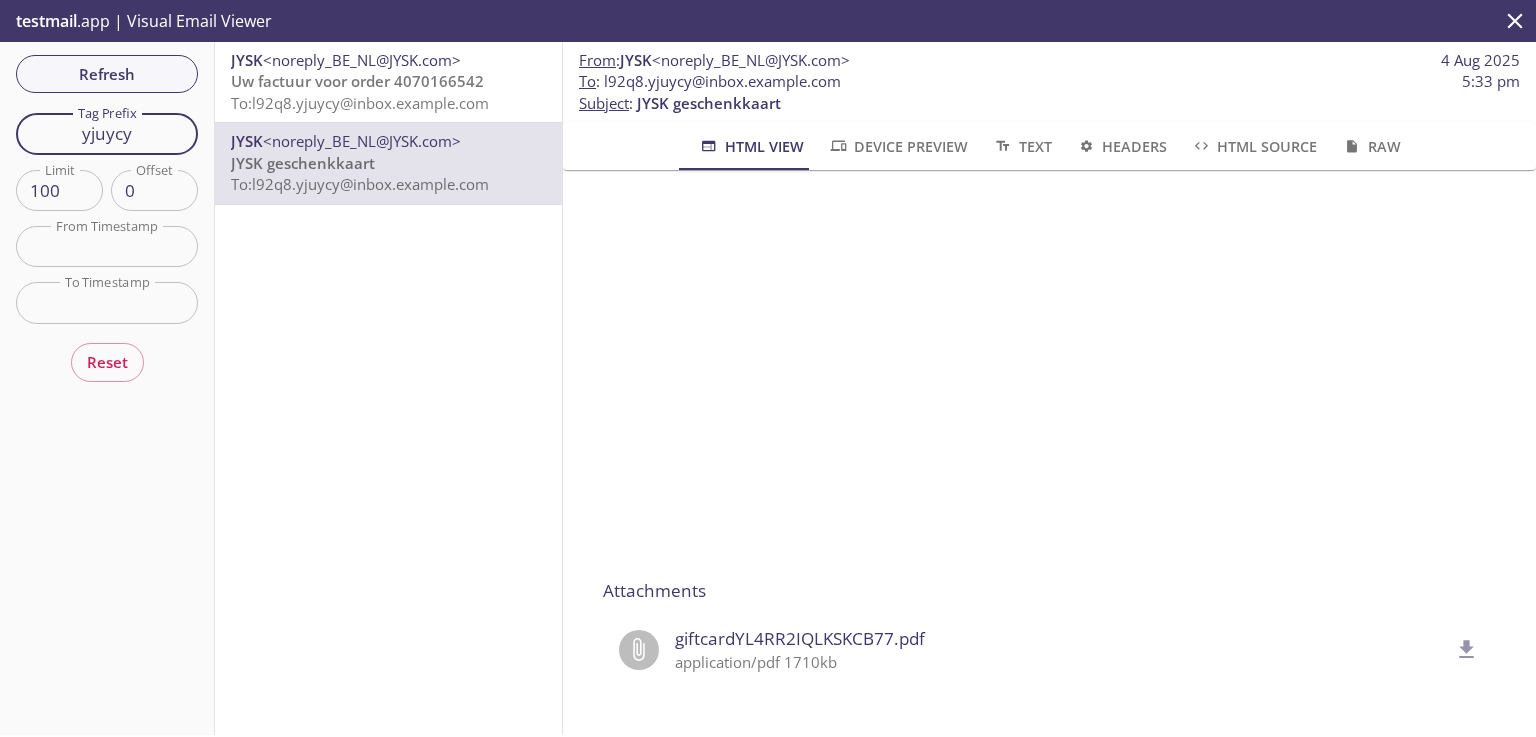 drag, startPoint x: 157, startPoint y: 133, endPoint x: 71, endPoint y: 128, distance: 86.145226 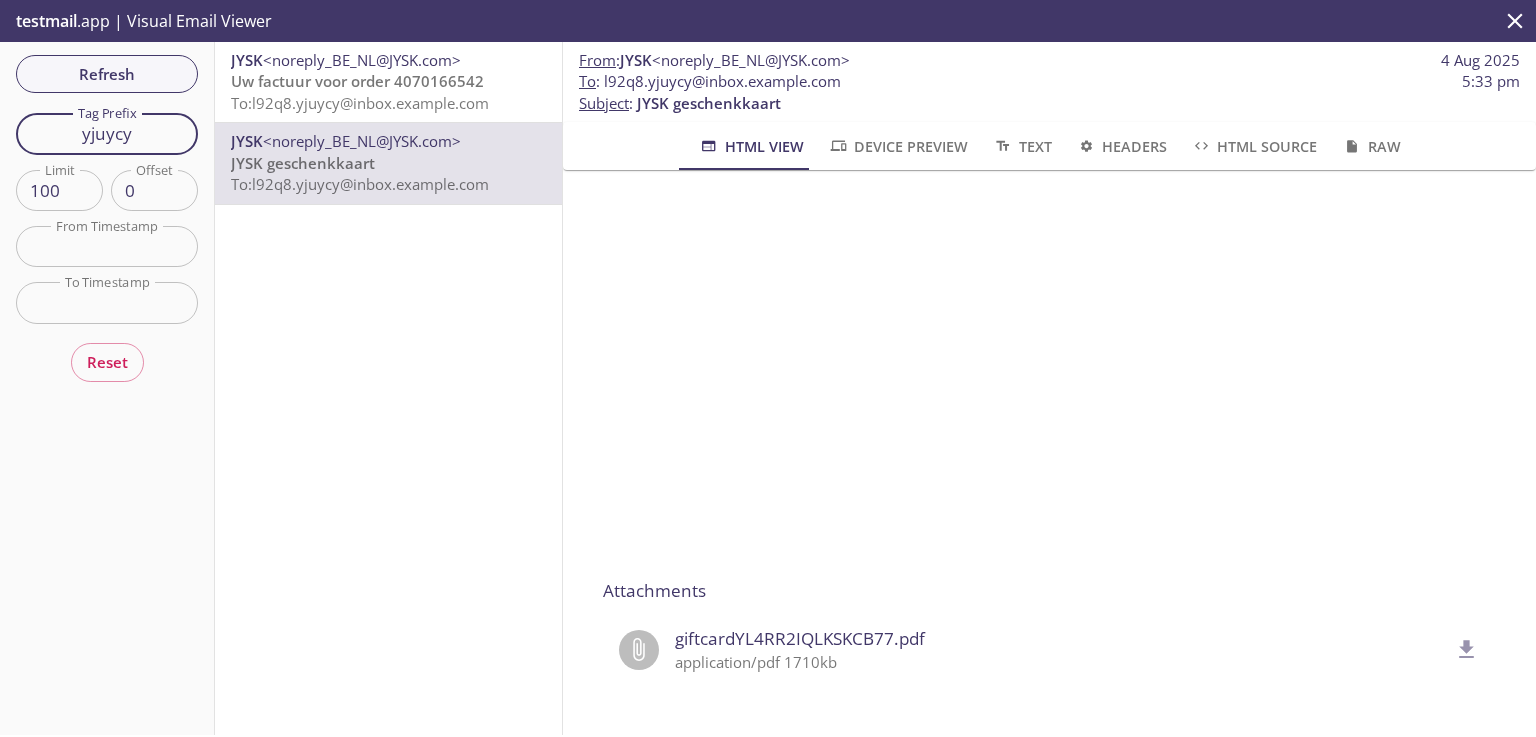 click on "yjuycy" at bounding box center [107, 133] 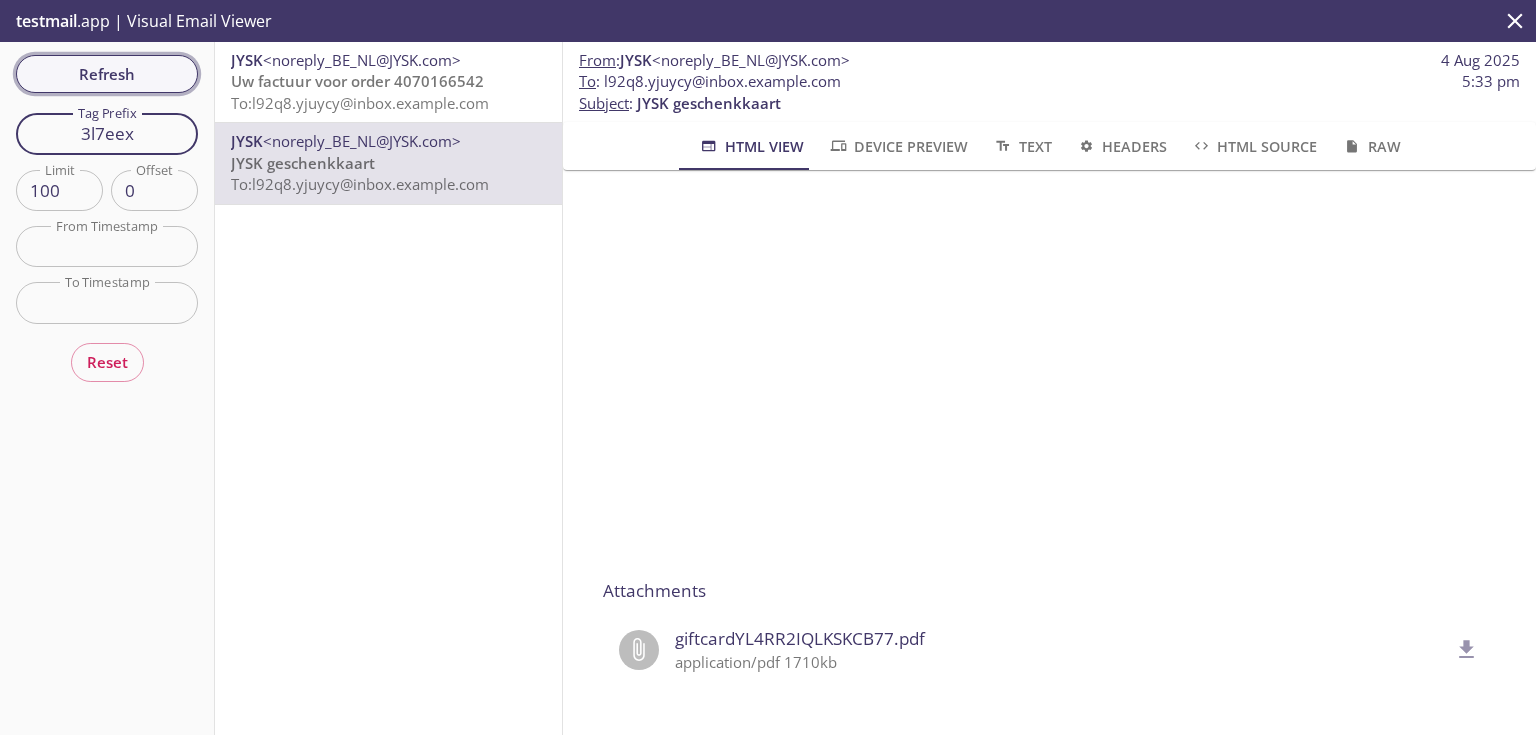 click on "Refresh" at bounding box center [107, 74] 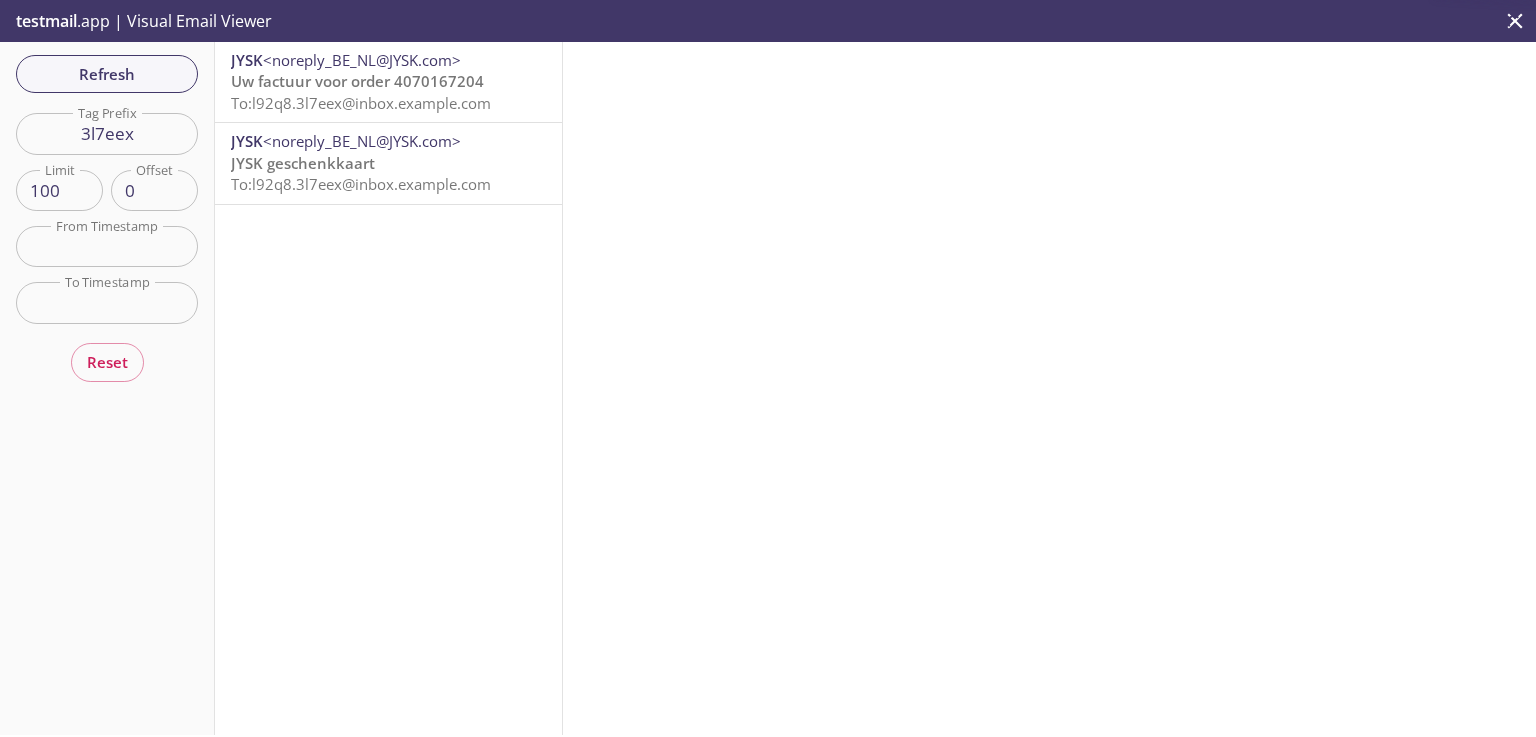 click on "To:  l92q8.3l7eex@inbox.example.com" at bounding box center (361, 184) 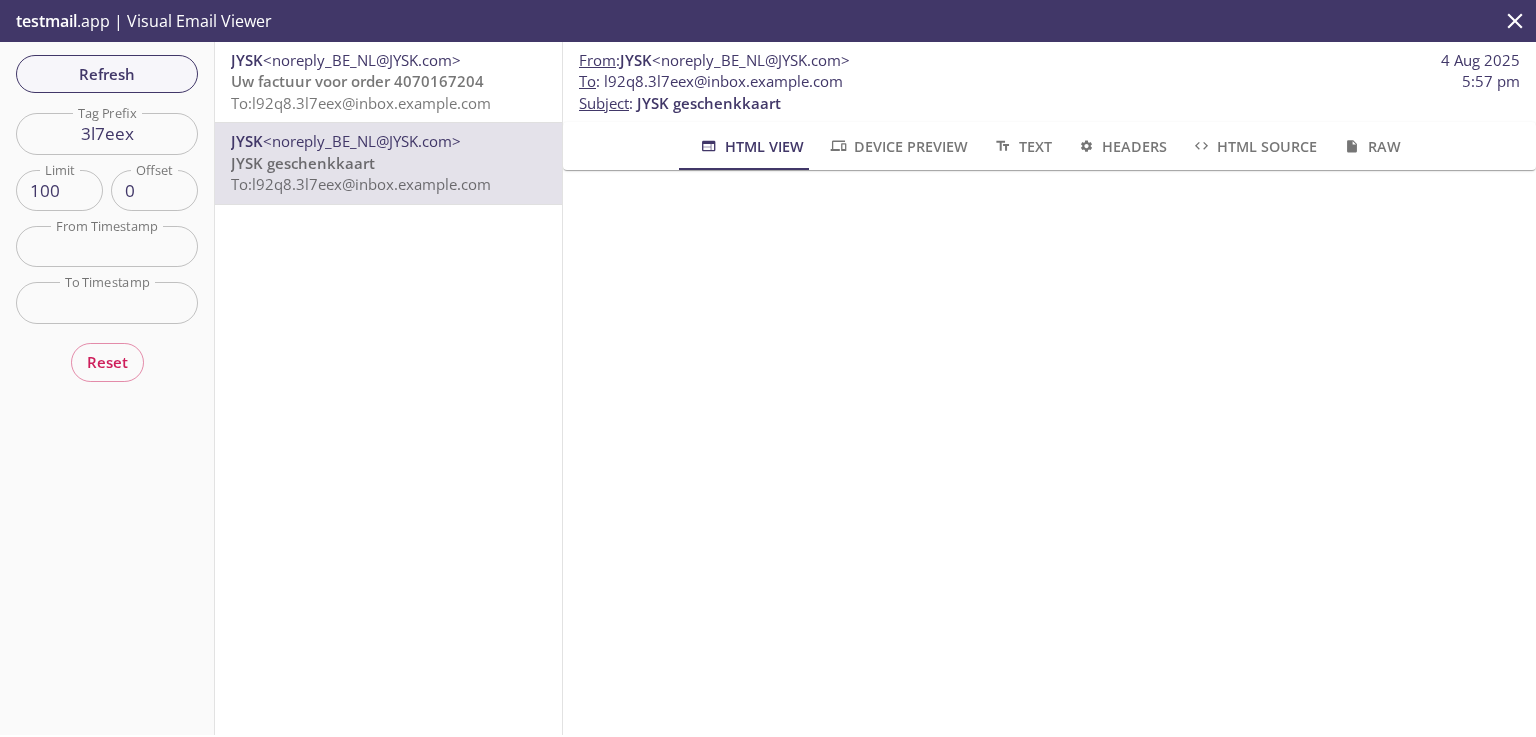 scroll, scrollTop: 320, scrollLeft: 0, axis: vertical 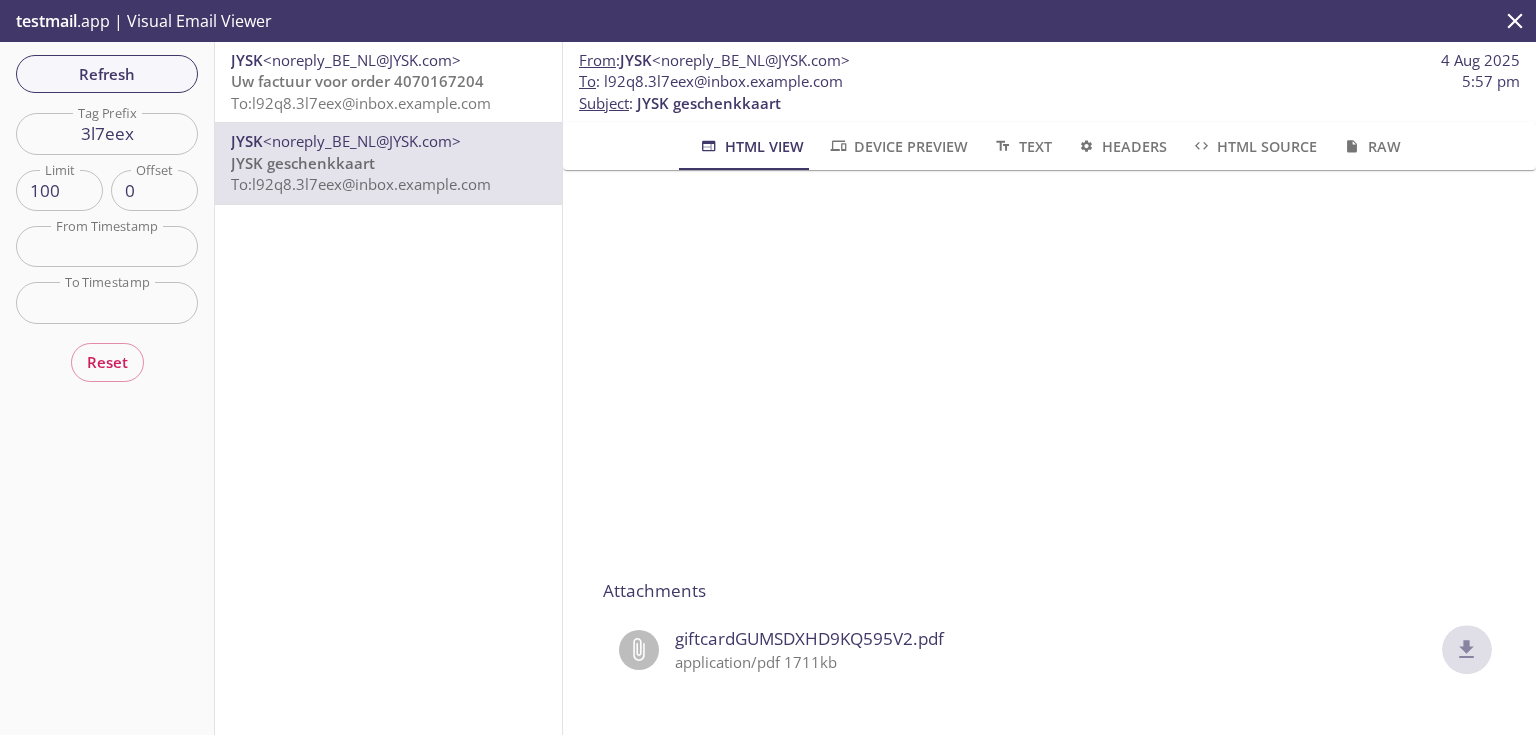 click 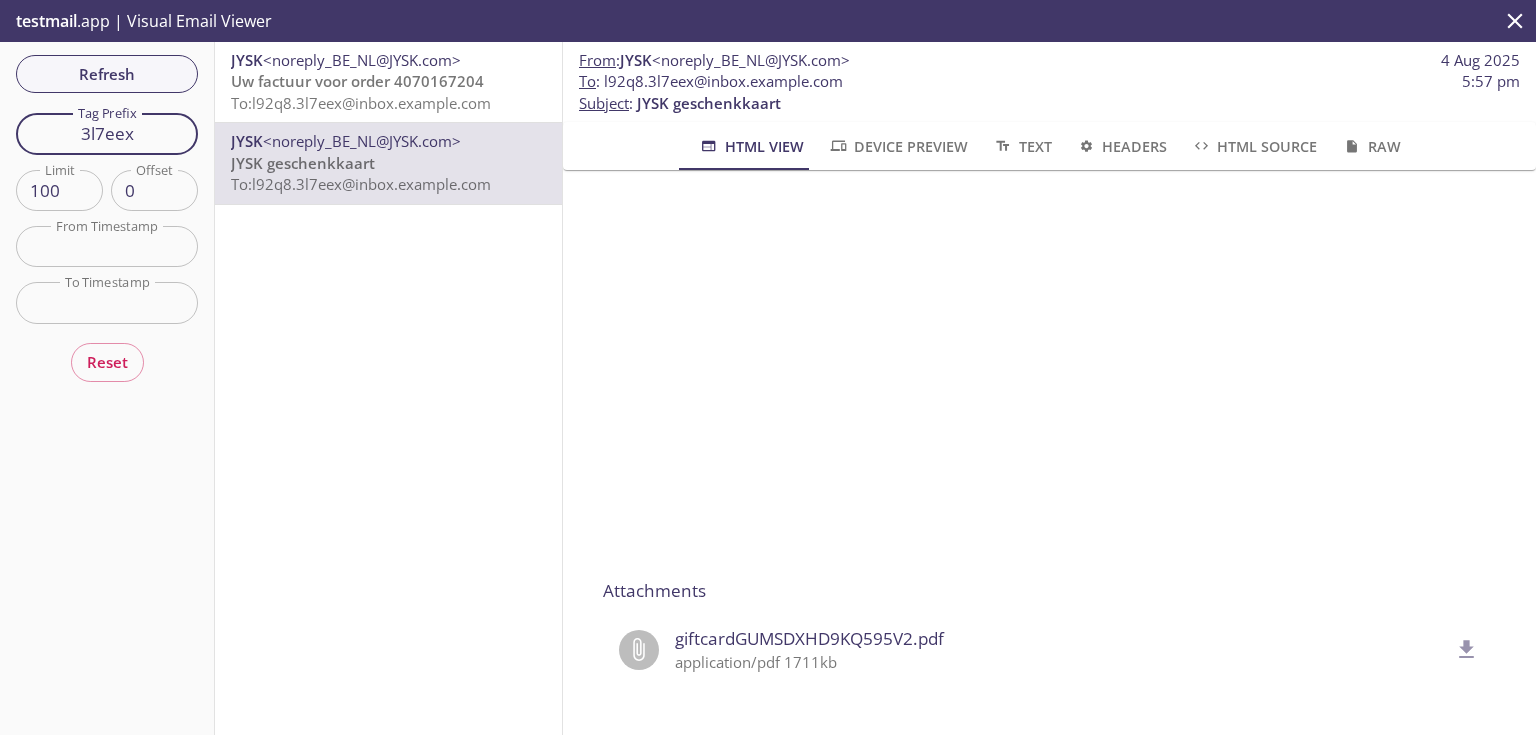 drag, startPoint x: 148, startPoint y: 131, endPoint x: 0, endPoint y: 117, distance: 148.66069 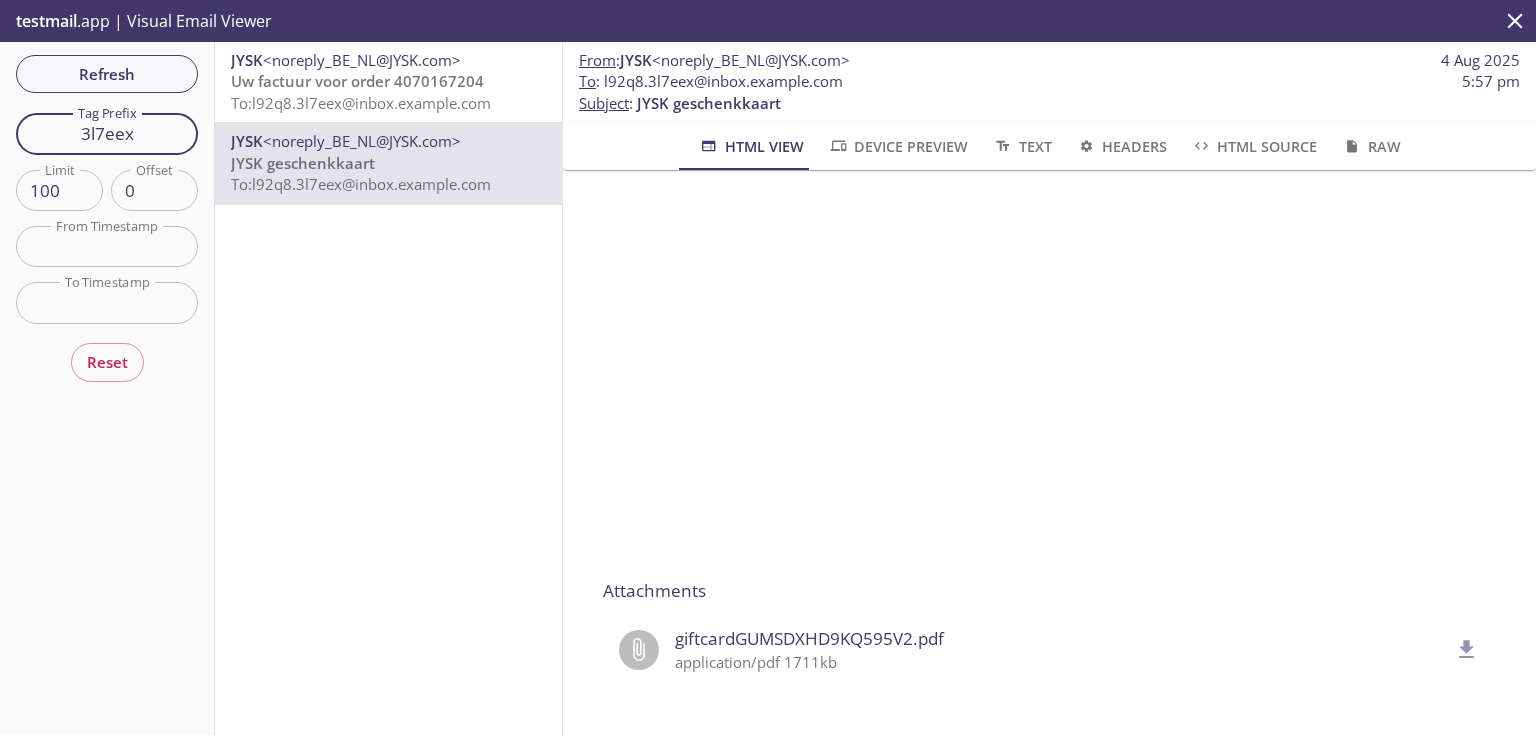 click on "Refresh Filters Tag Prefix 3l7eex Tag Prefix Limit 100 Limit Offset 0 Offset From Timestamp From Timestamp To Timestamp To Timestamp Reset" at bounding box center (107, 388) 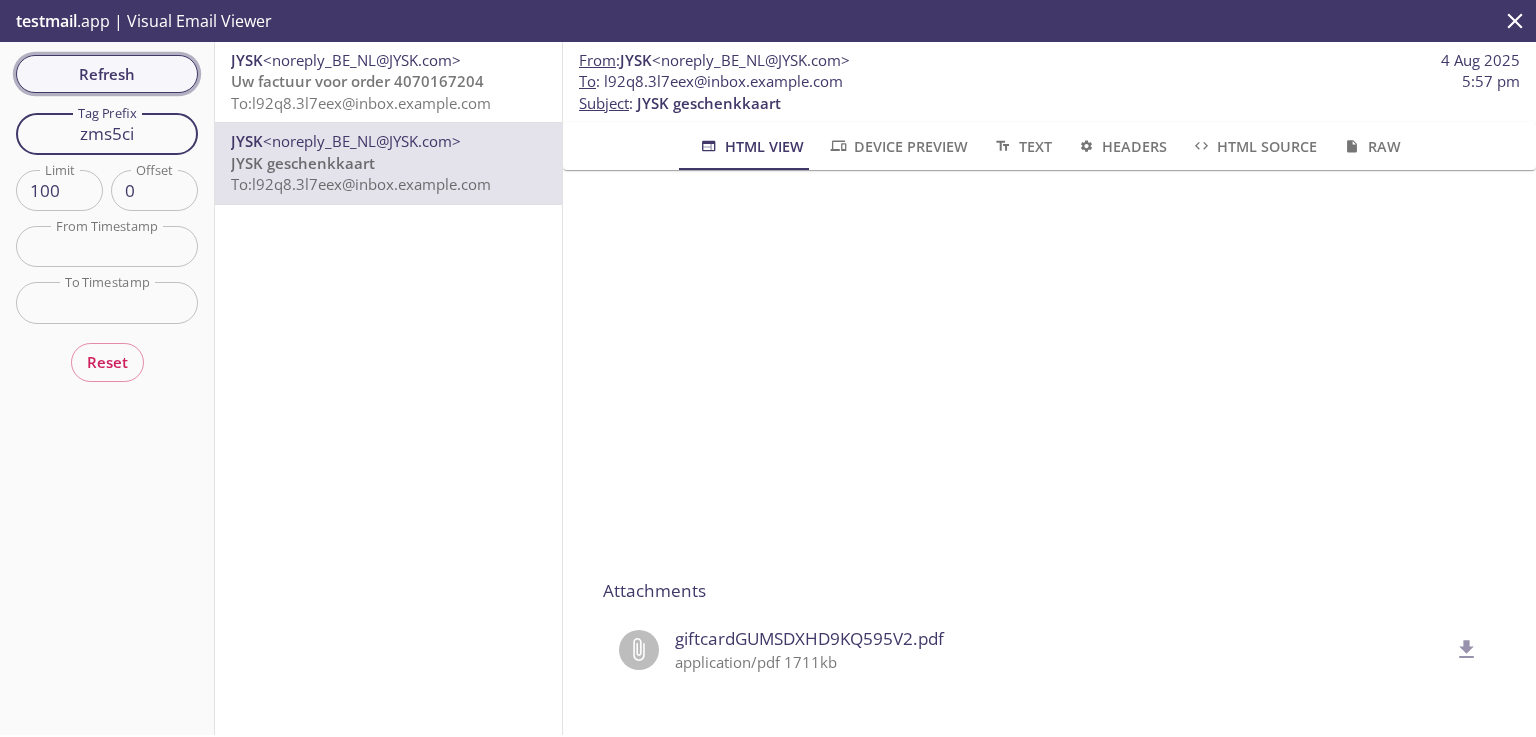 type on "zms5ci" 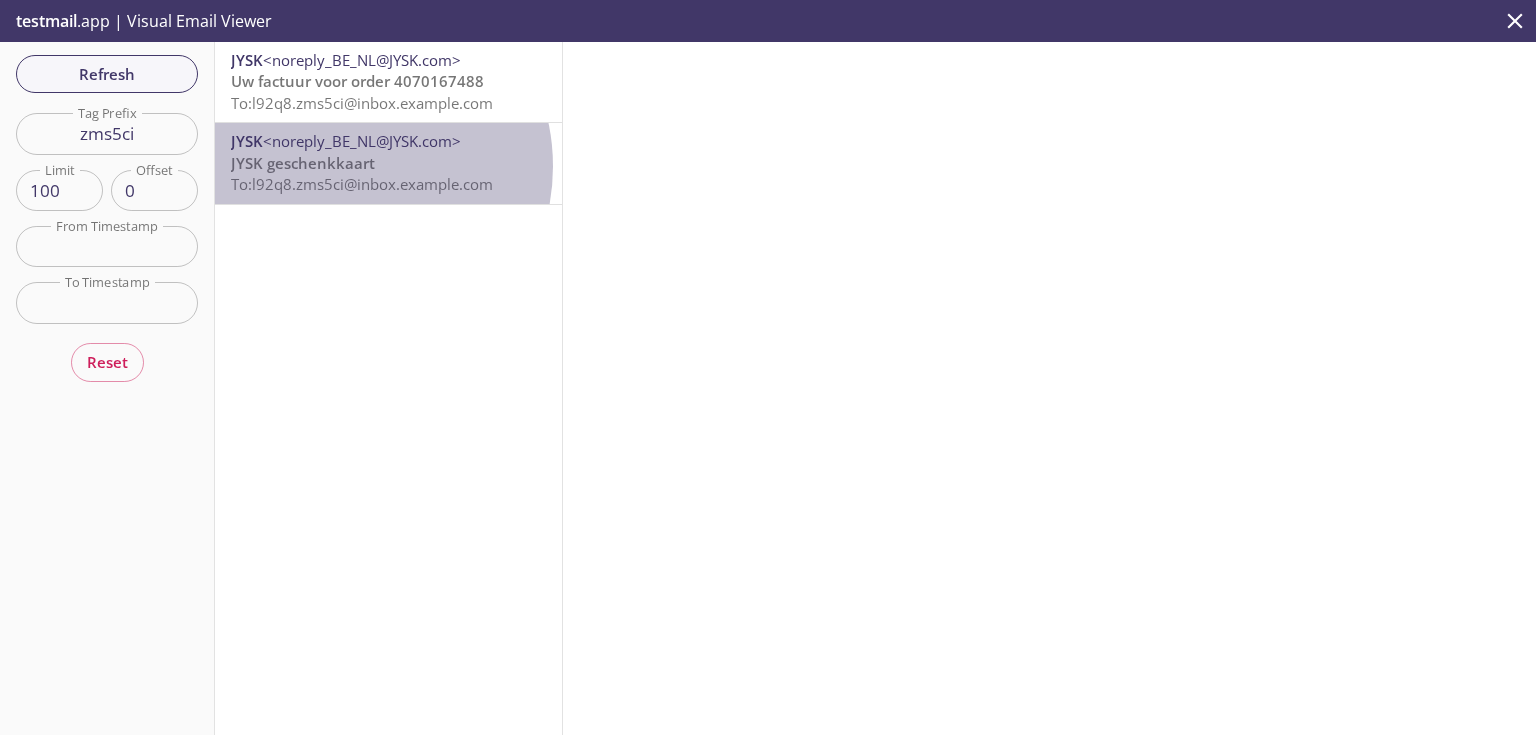 click on "JYSK geschenkkaart" at bounding box center [303, 163] 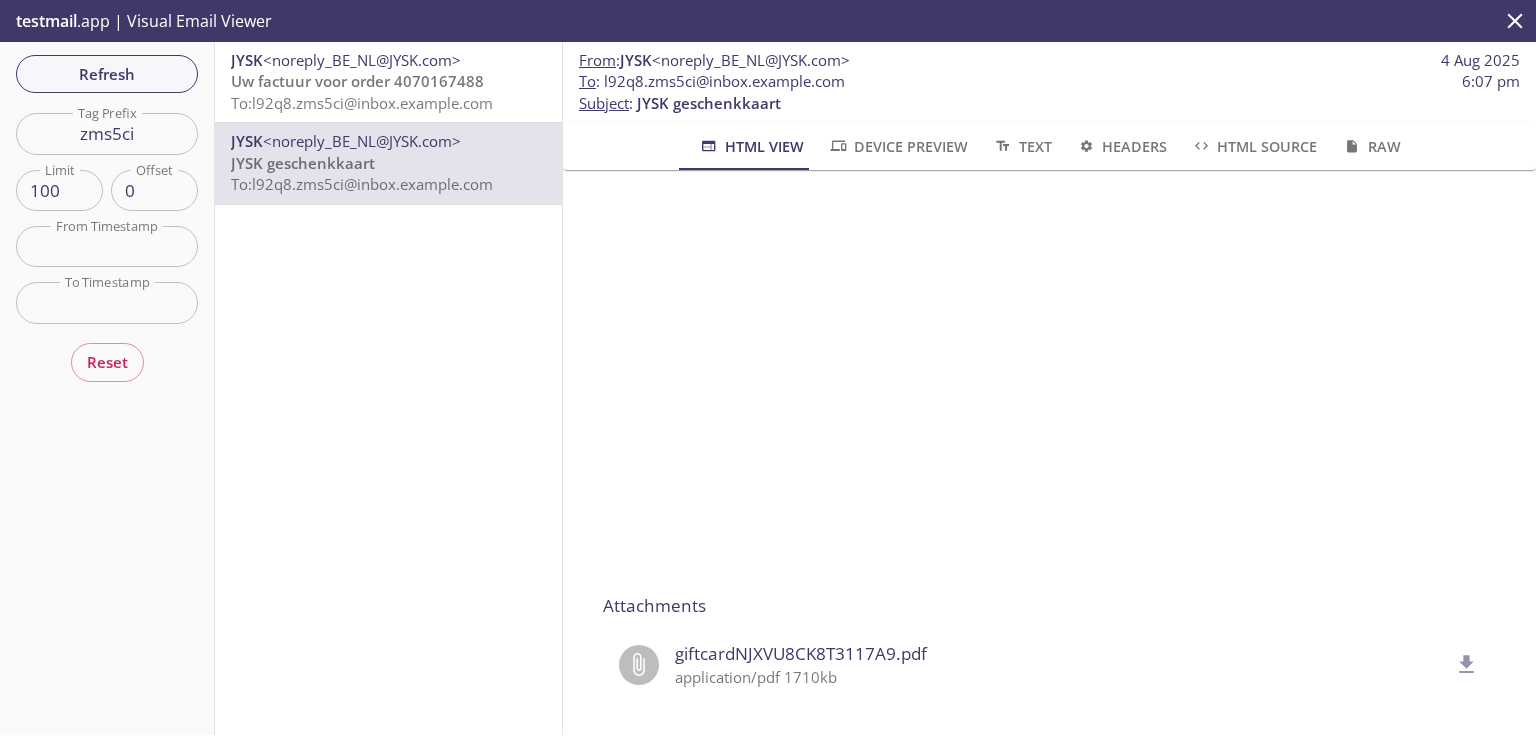 scroll, scrollTop: 299, scrollLeft: 0, axis: vertical 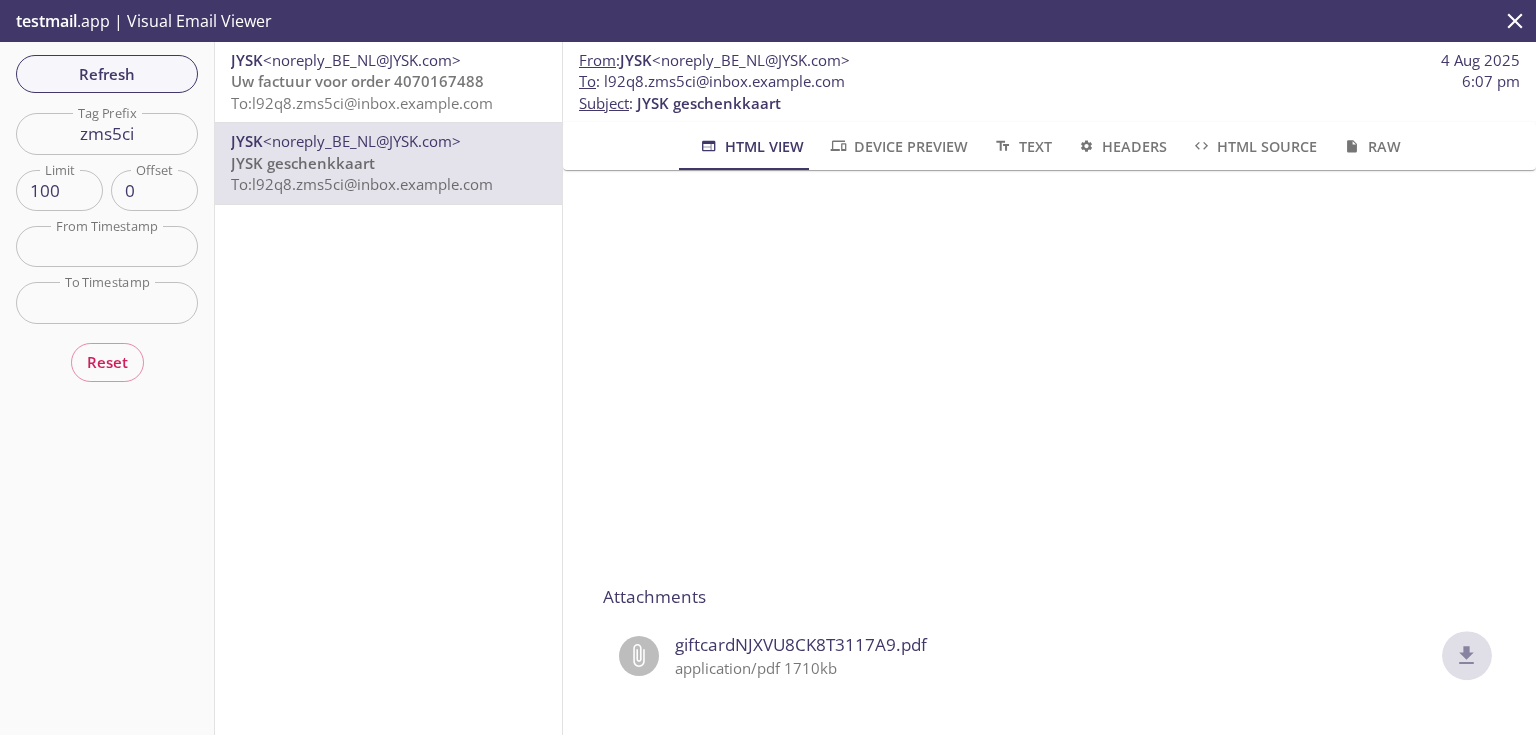 click 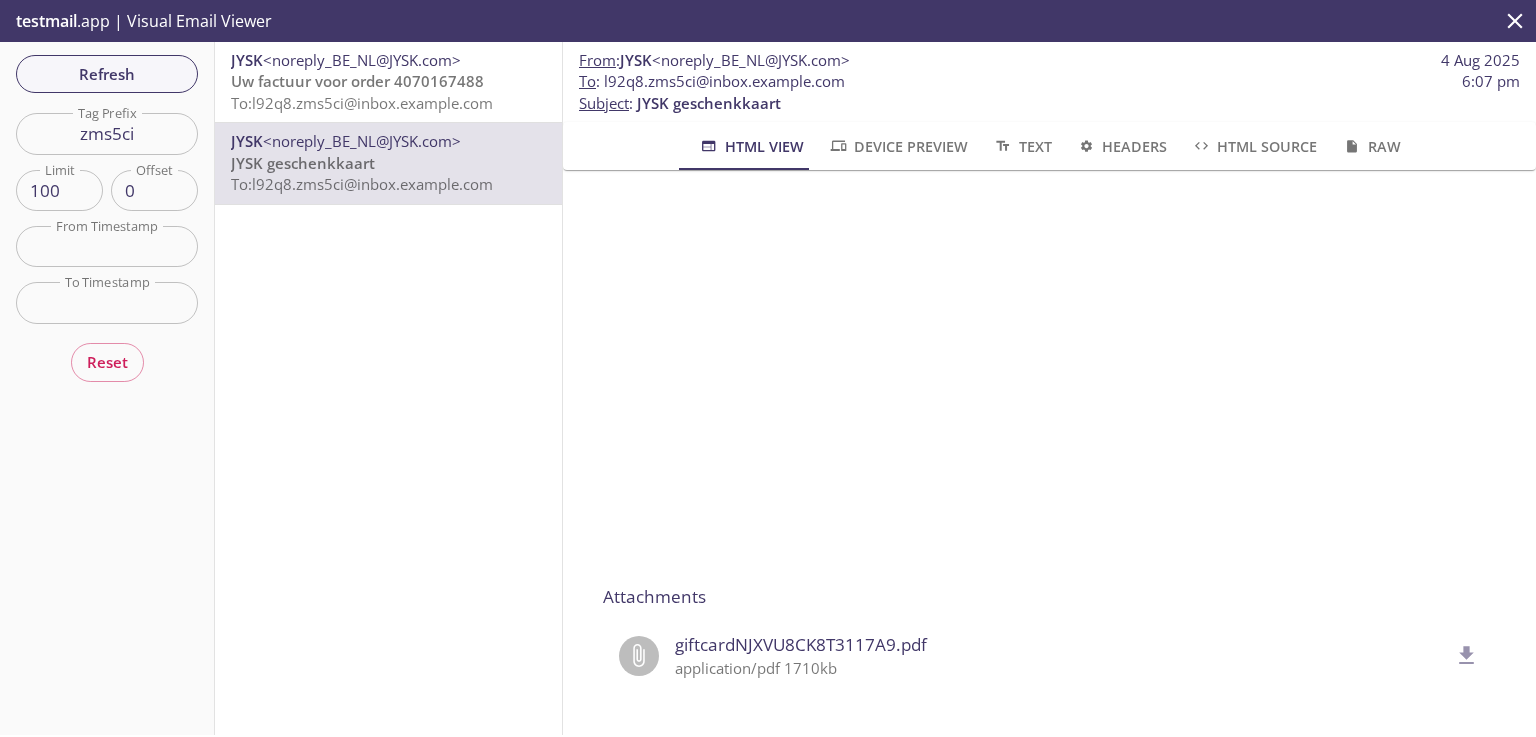 type 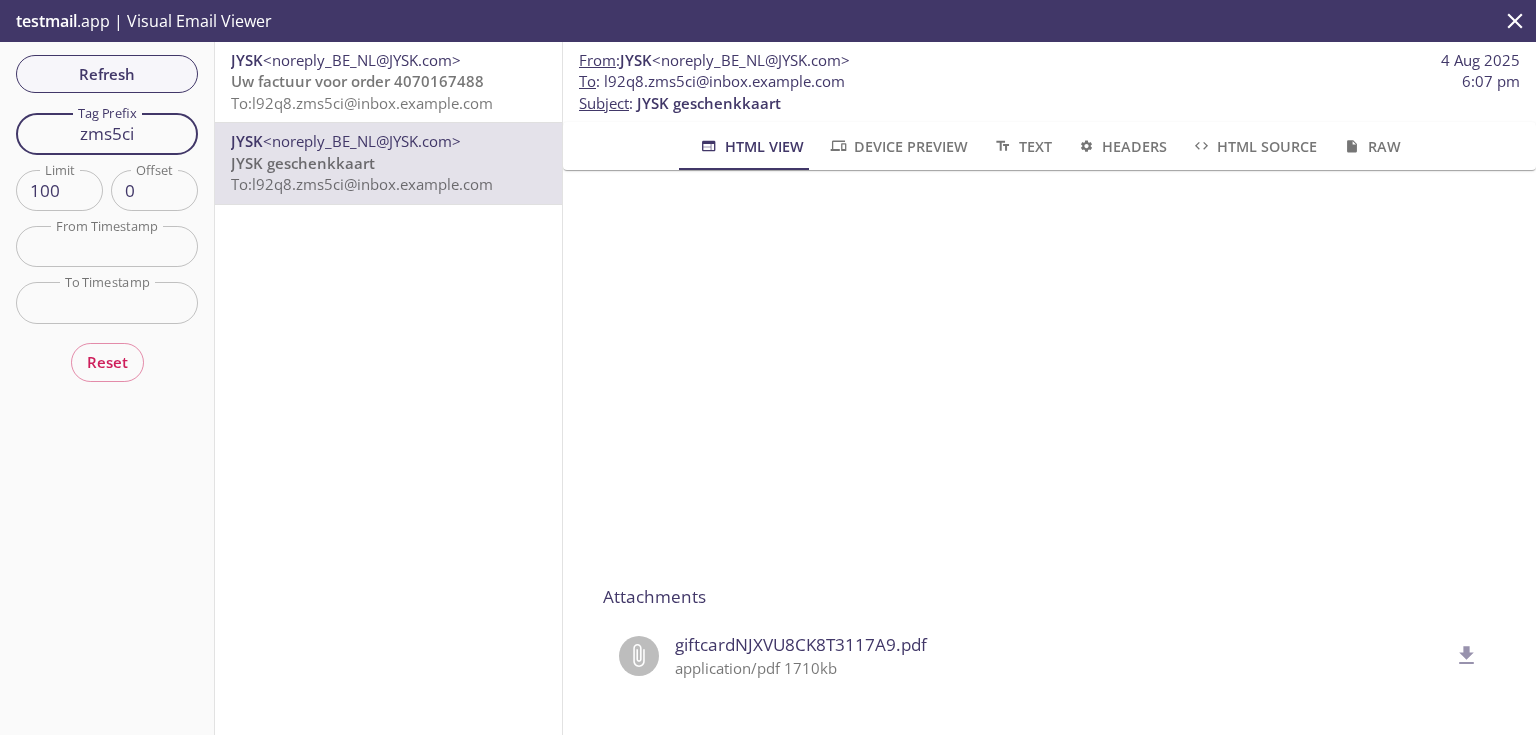drag, startPoint x: 150, startPoint y: 132, endPoint x: 16, endPoint y: 120, distance: 134.53624 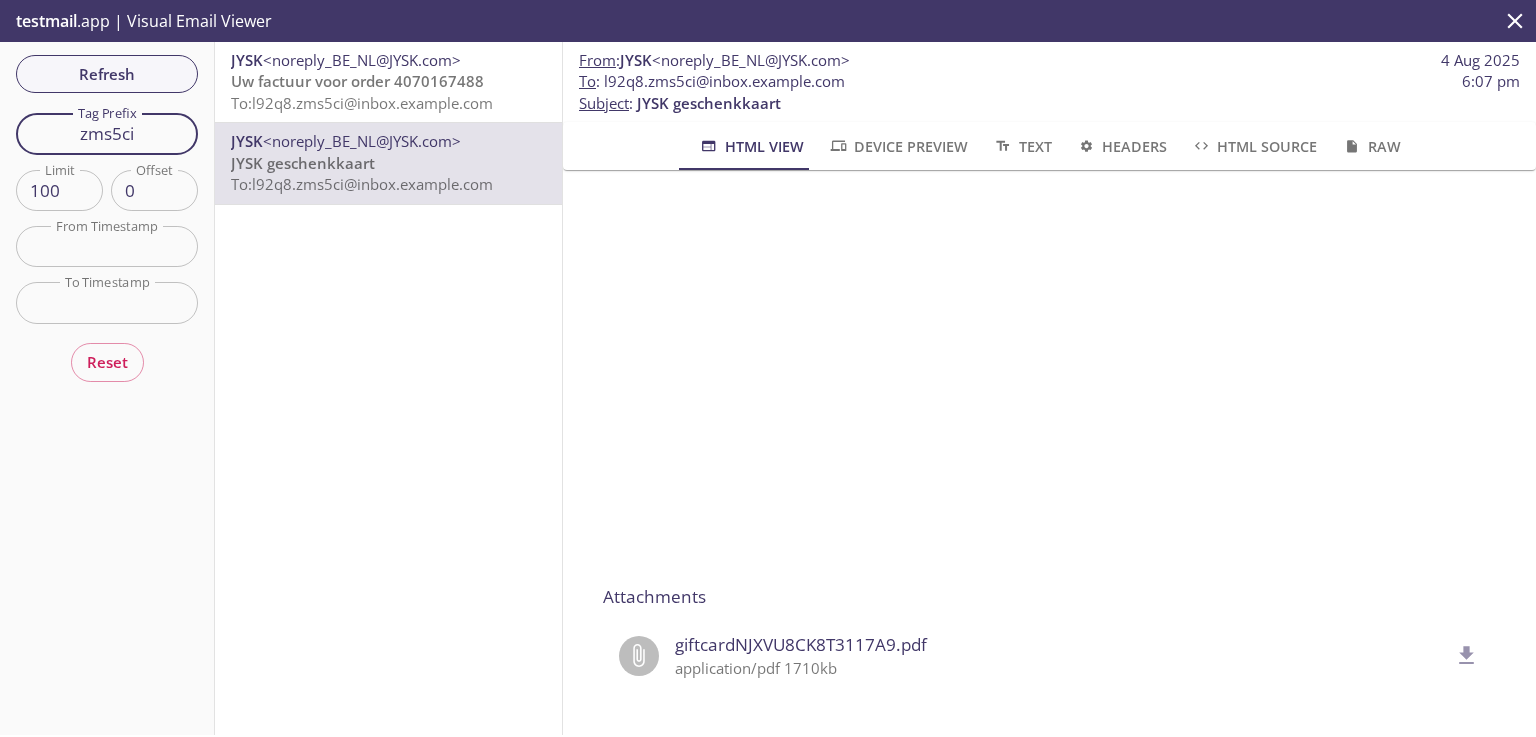 click on "zms5ci" at bounding box center [107, 133] 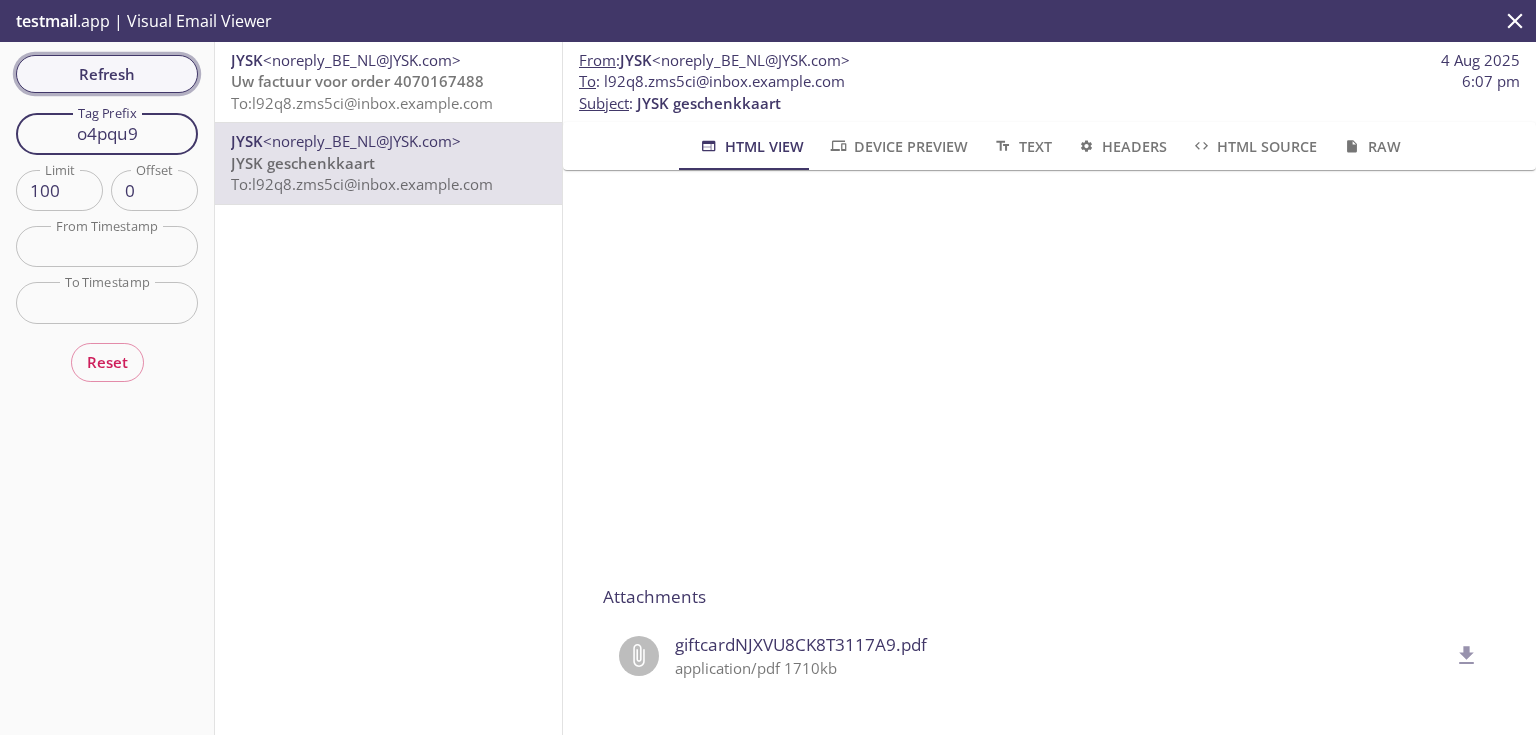 type on "o4pqu9" 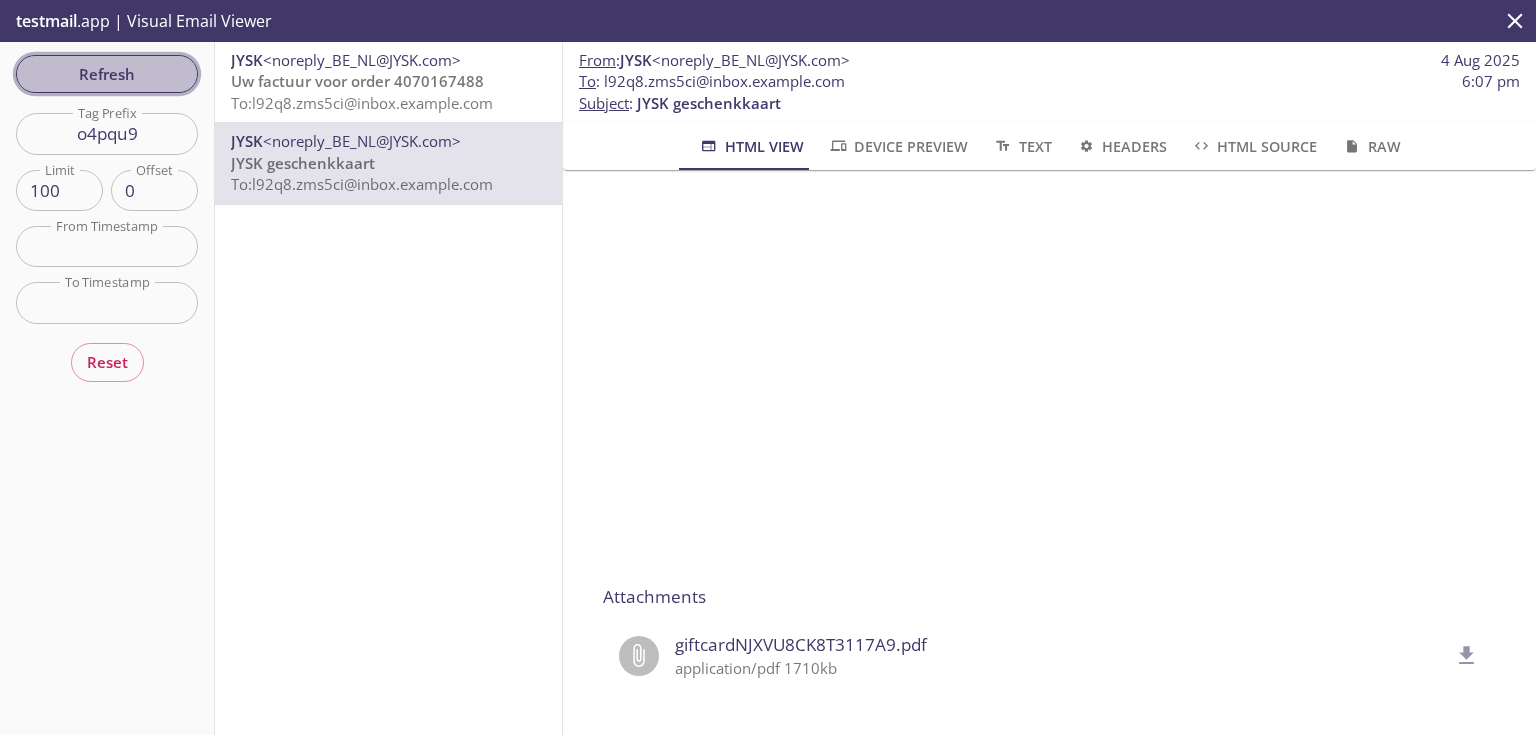 click on "Refresh" at bounding box center (107, 74) 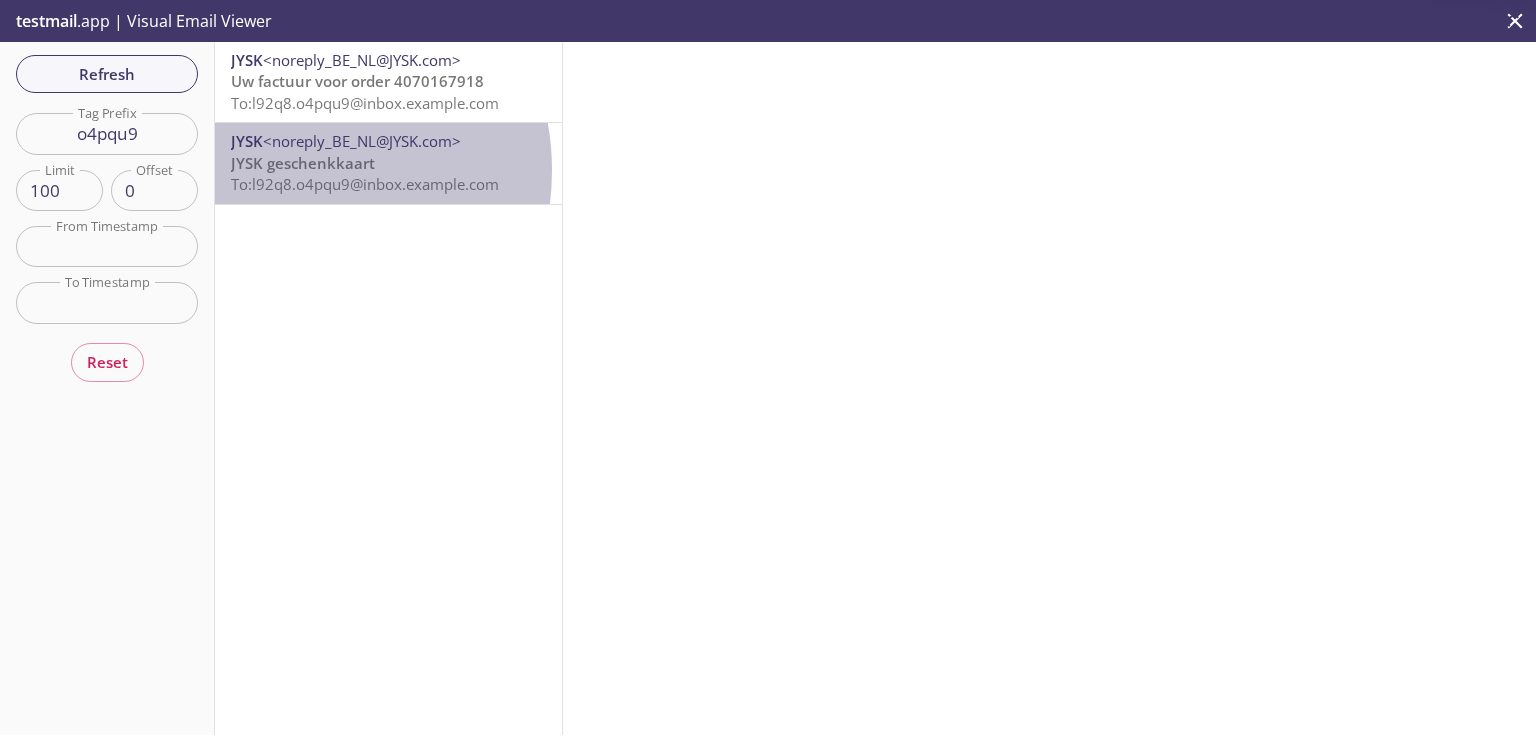 click on "JYSK geschenkkaart" at bounding box center (303, 163) 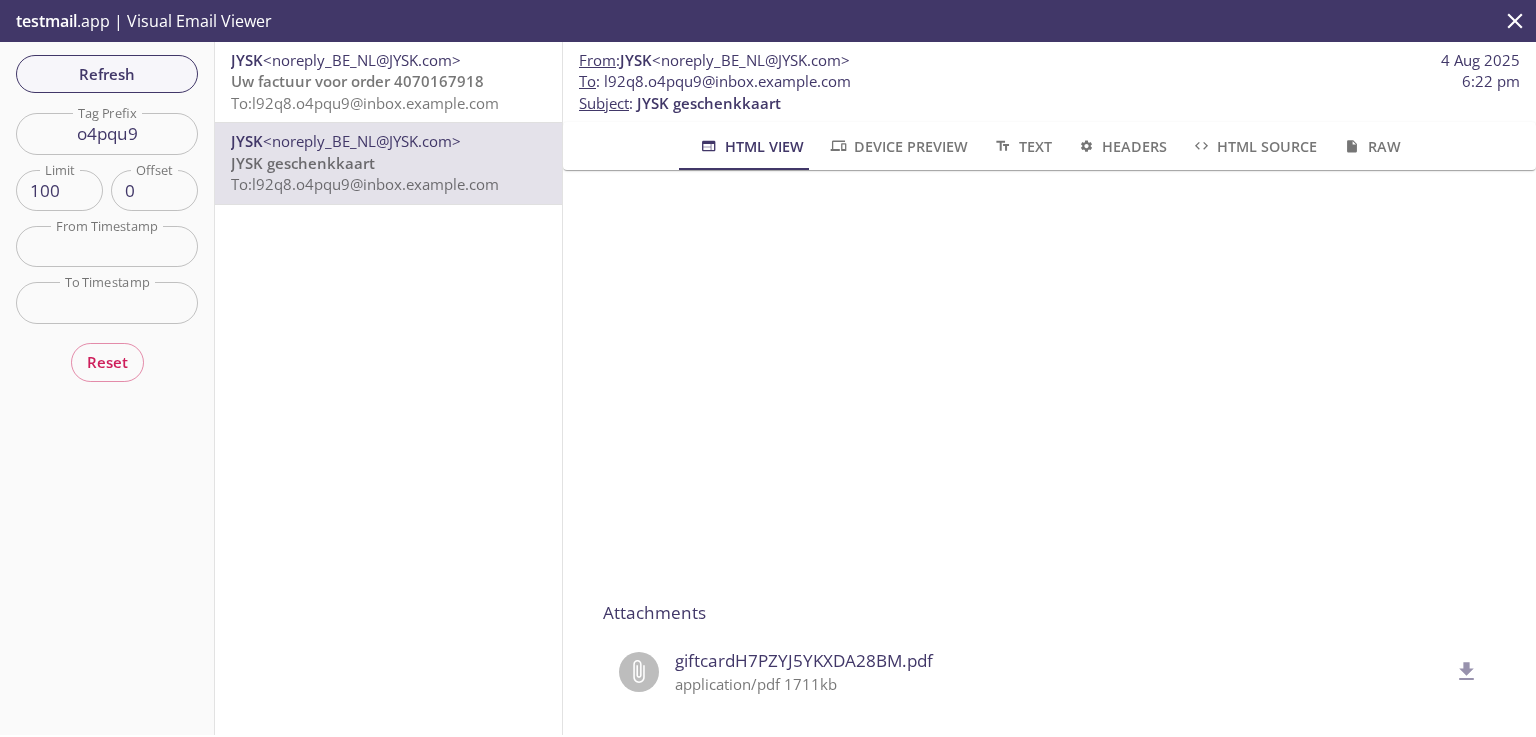 scroll, scrollTop: 320, scrollLeft: 0, axis: vertical 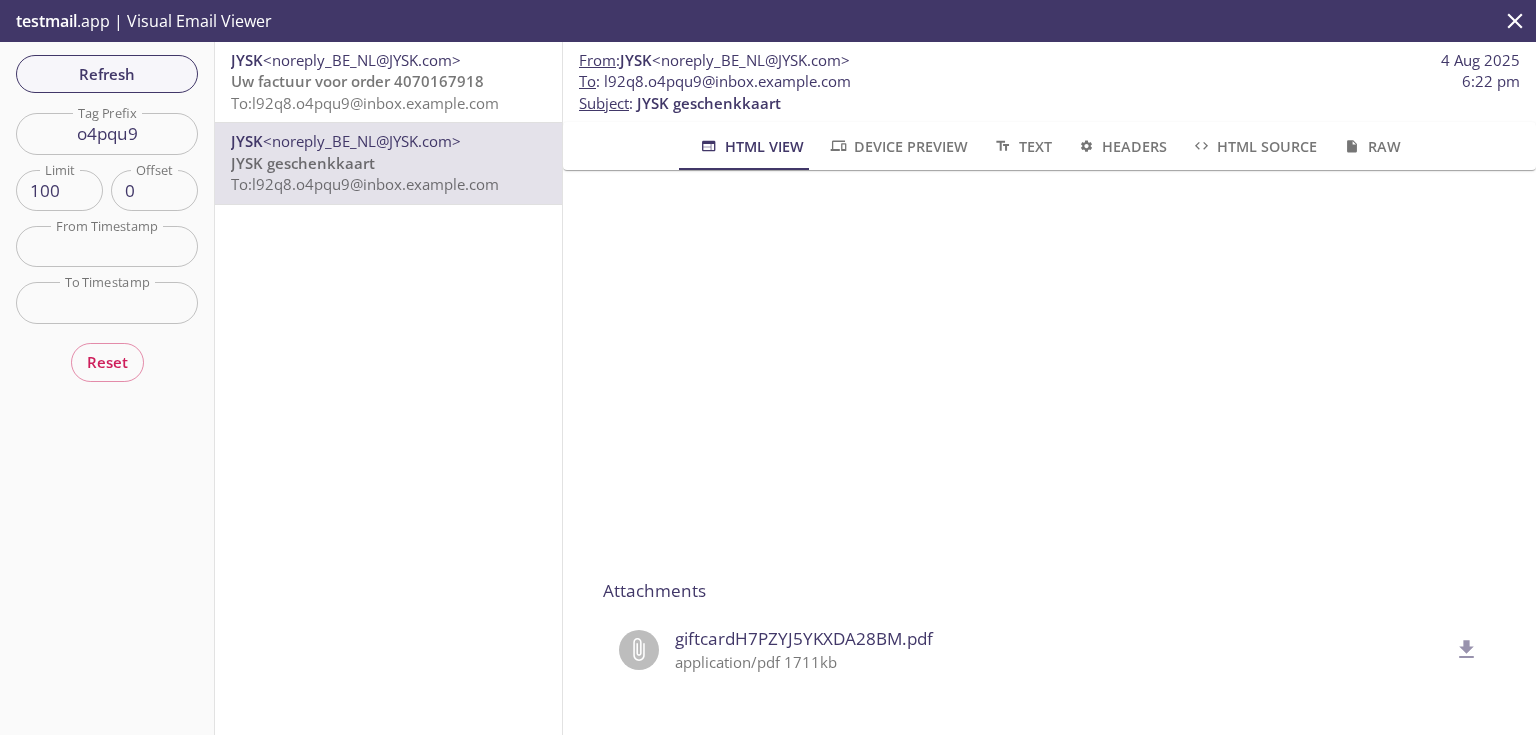 click 